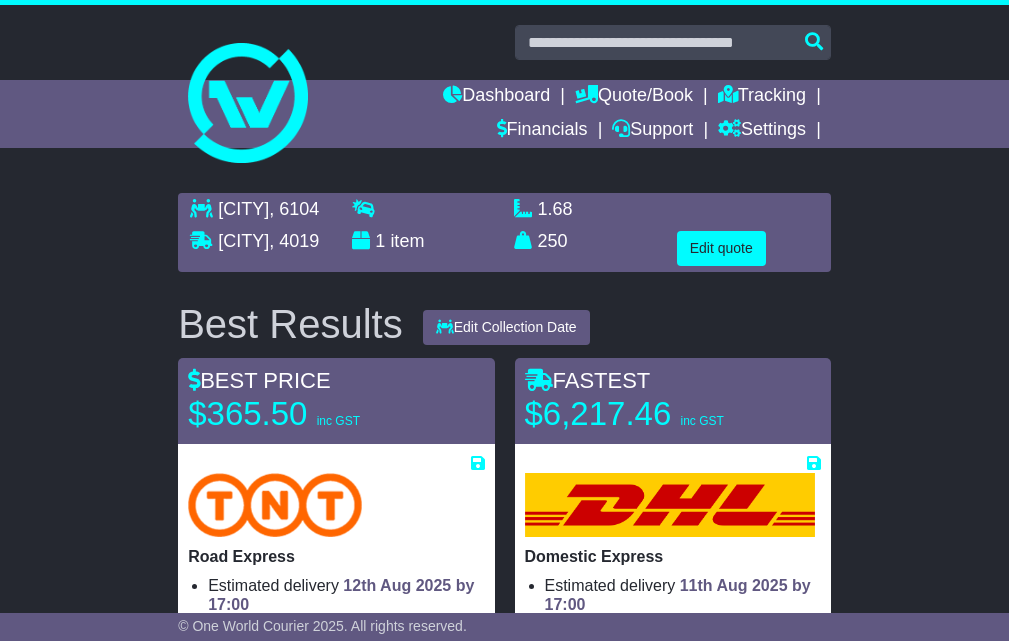select on "*****" 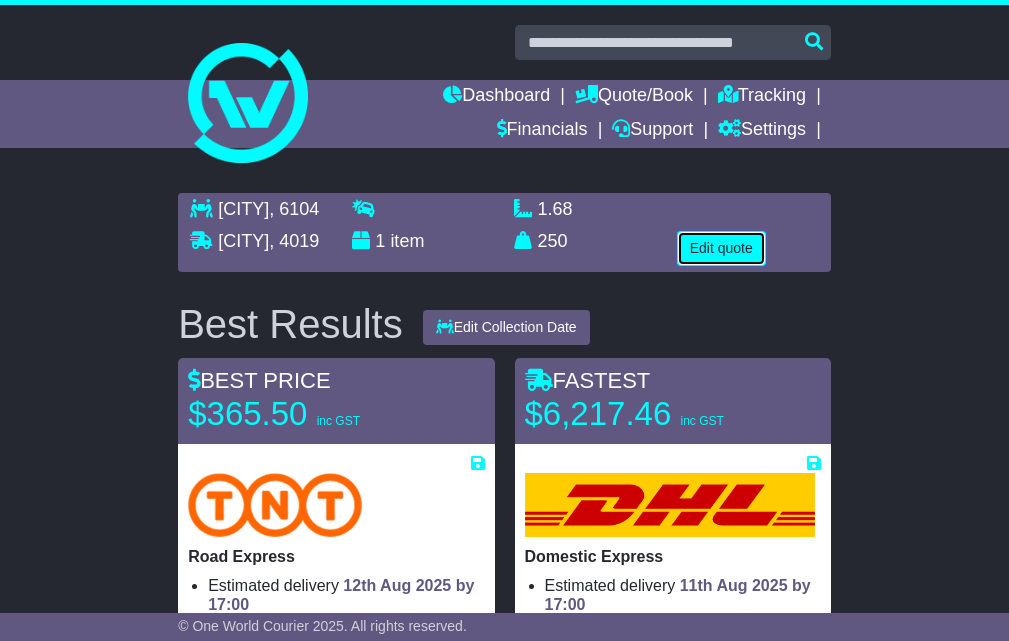 click on "Edit quote" at bounding box center [721, 248] 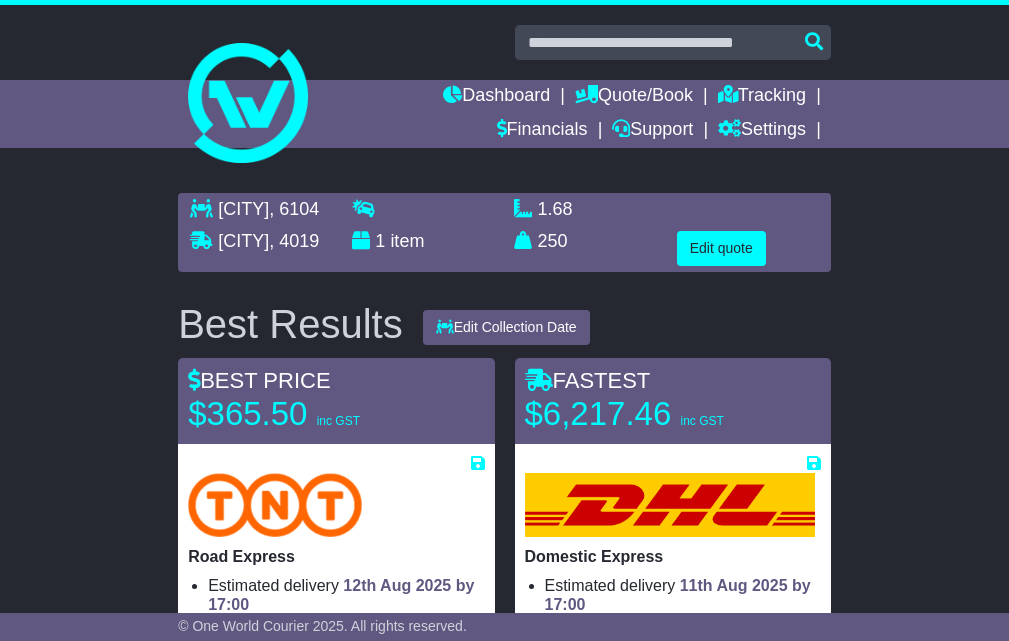 scroll, scrollTop: 0, scrollLeft: 0, axis: both 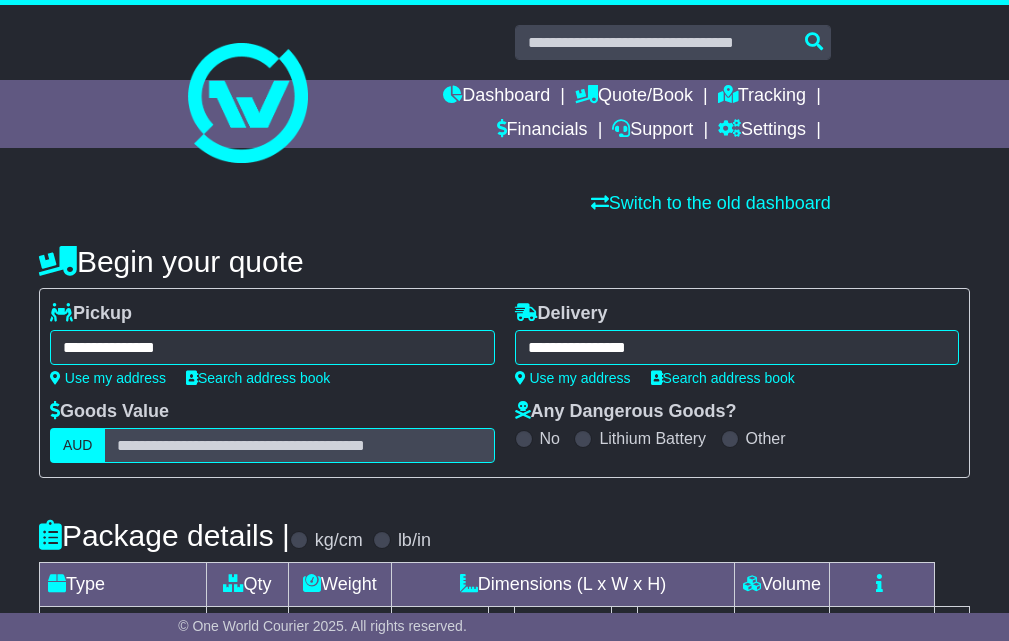 click on "**********" at bounding box center (272, 347) 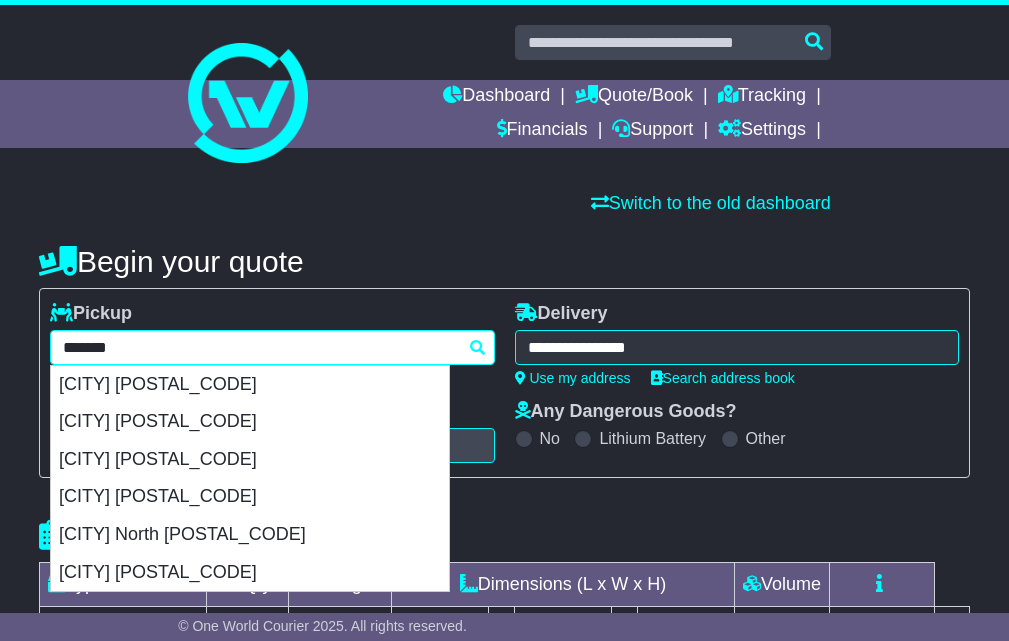 click on "*******" at bounding box center (272, 347) 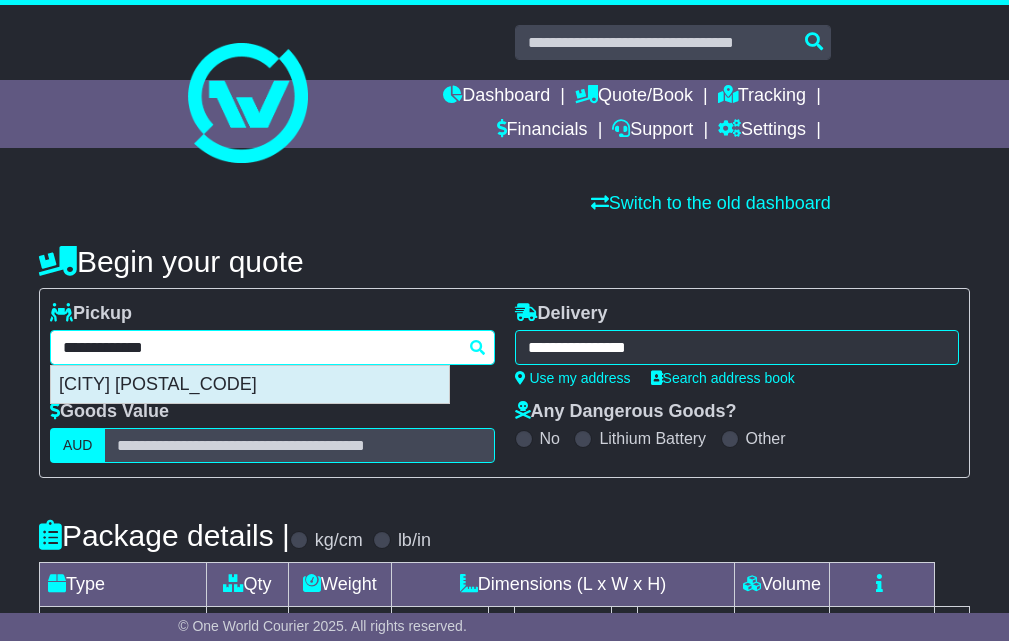 click on "[CITY] [POSTAL_CODE]" at bounding box center (250, 385) 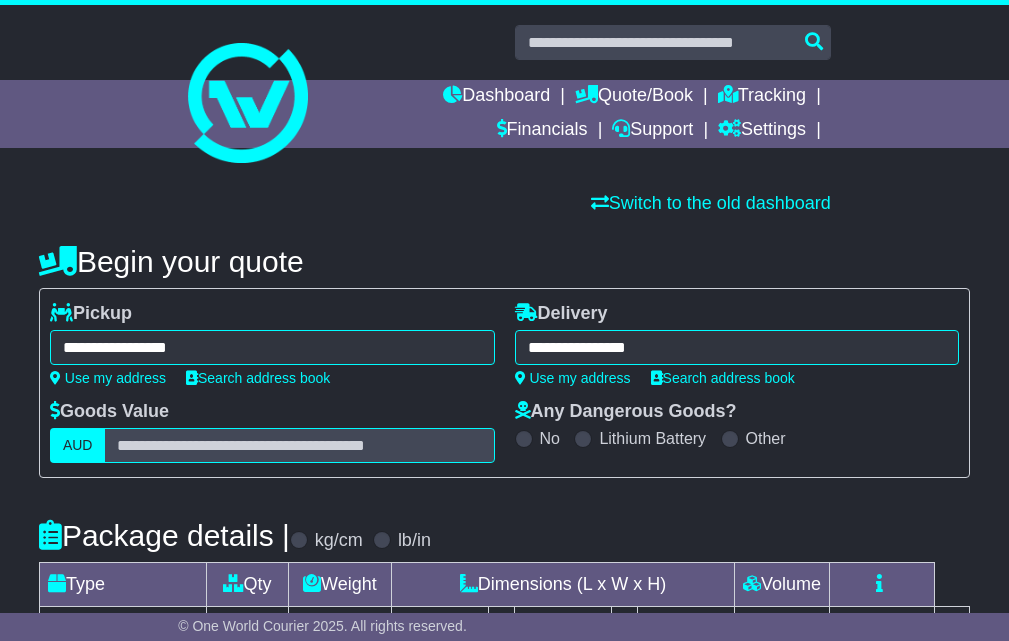 type on "**********" 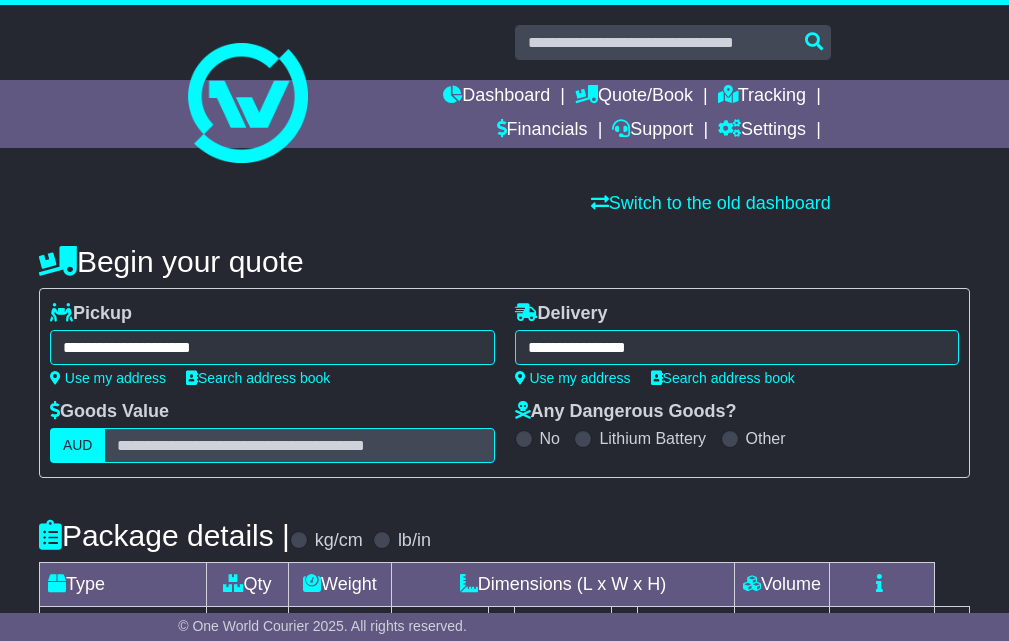 click on "**********" at bounding box center [737, 347] 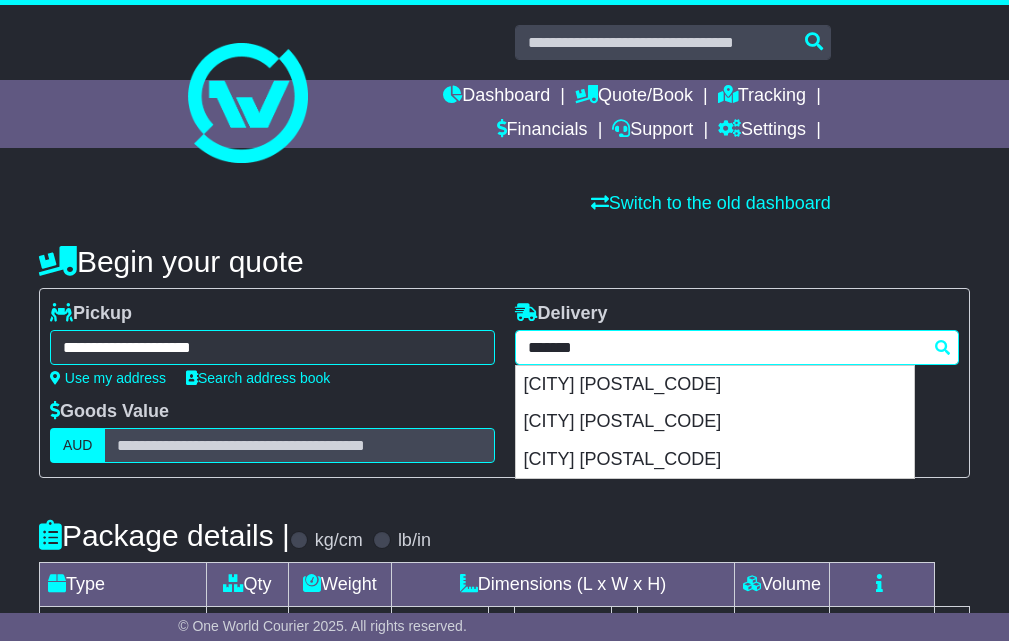 click on "*******" at bounding box center (737, 347) 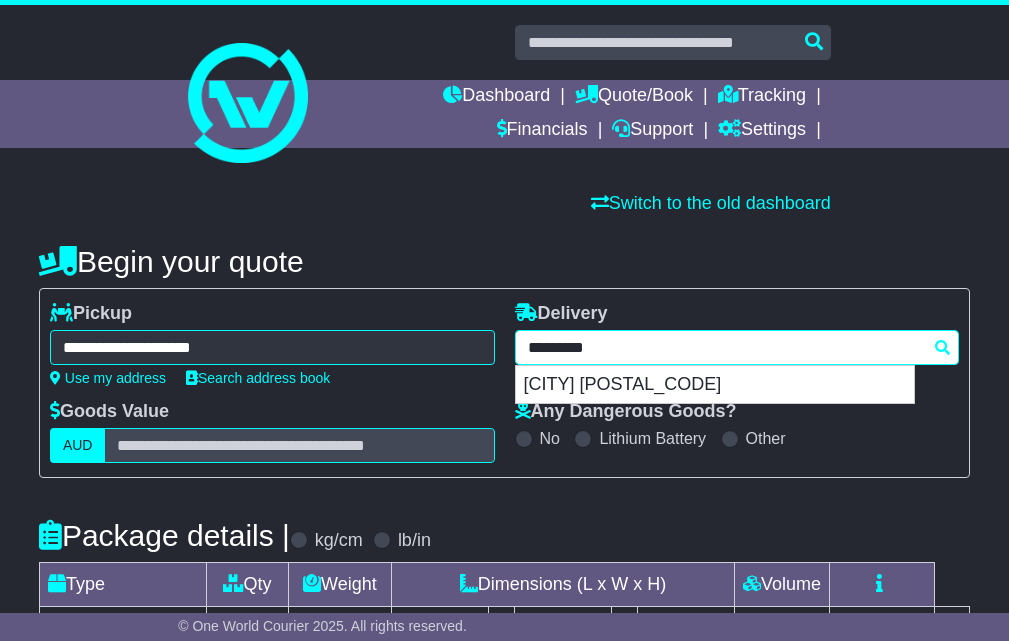 click on "[CITY] [POSTAL_CODE]" at bounding box center [715, 385] 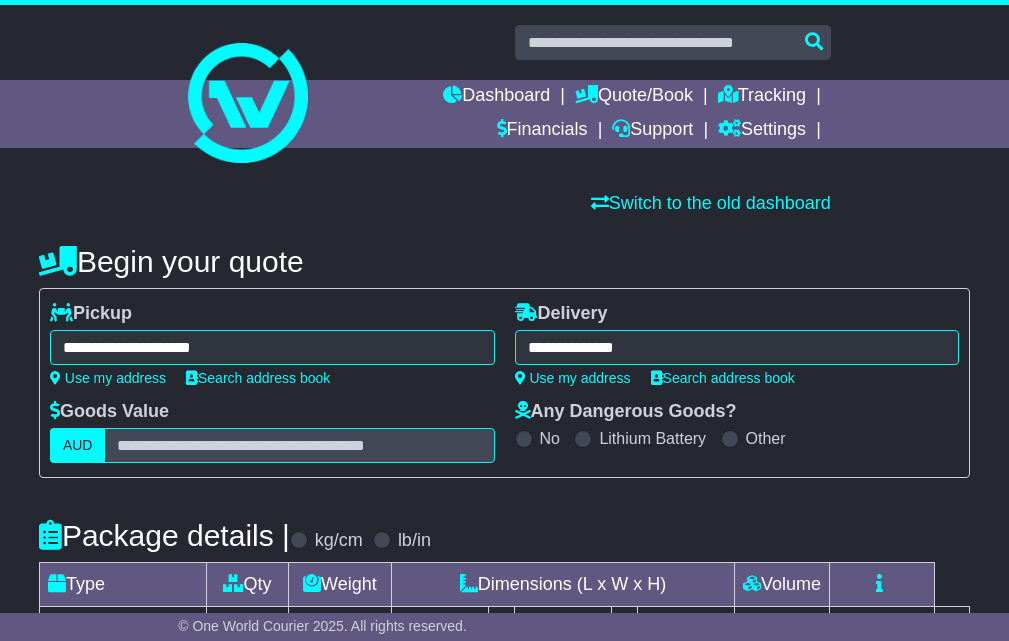 scroll, scrollTop: 500, scrollLeft: 0, axis: vertical 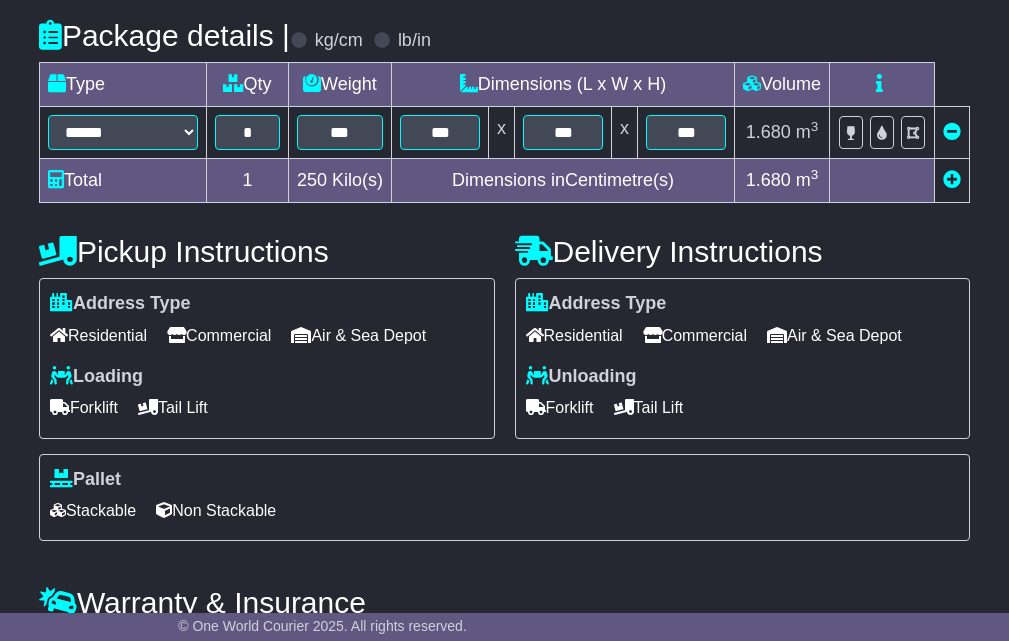 type on "**********" 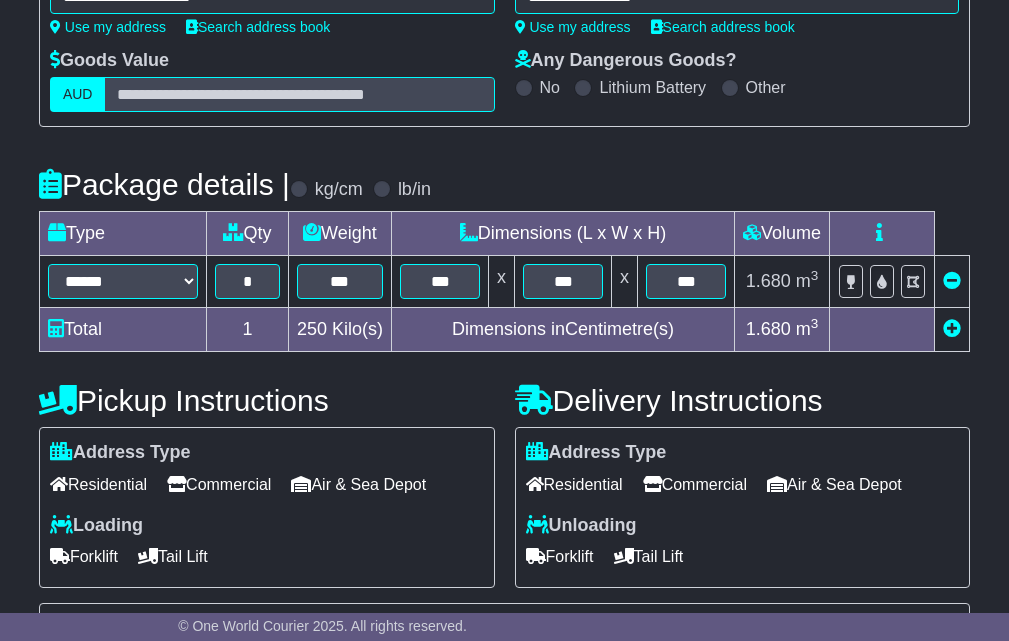 scroll, scrollTop: 0, scrollLeft: 0, axis: both 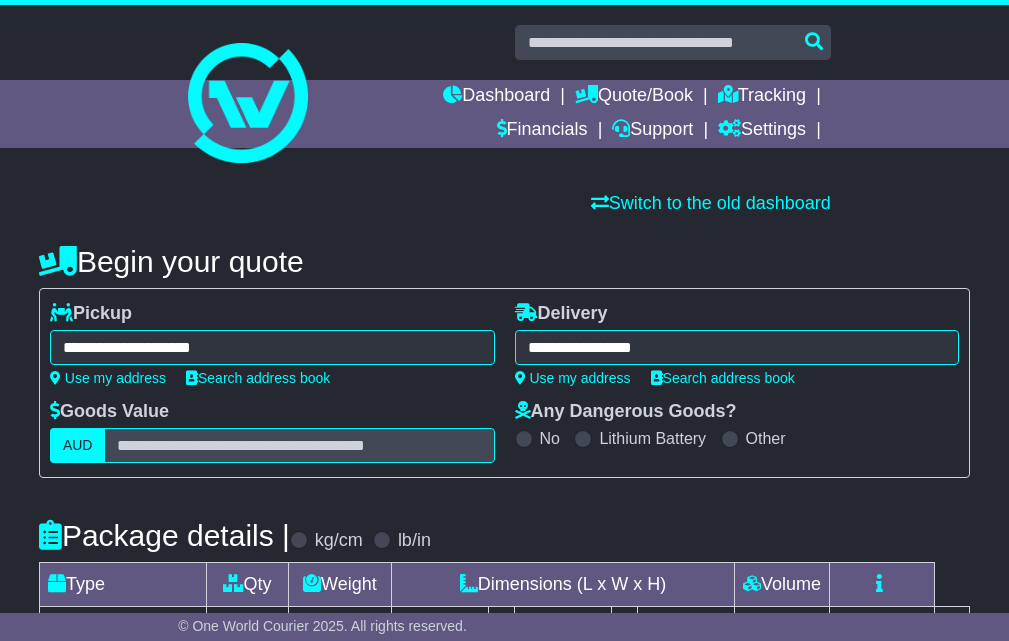 click on "**********" at bounding box center (272, 347) 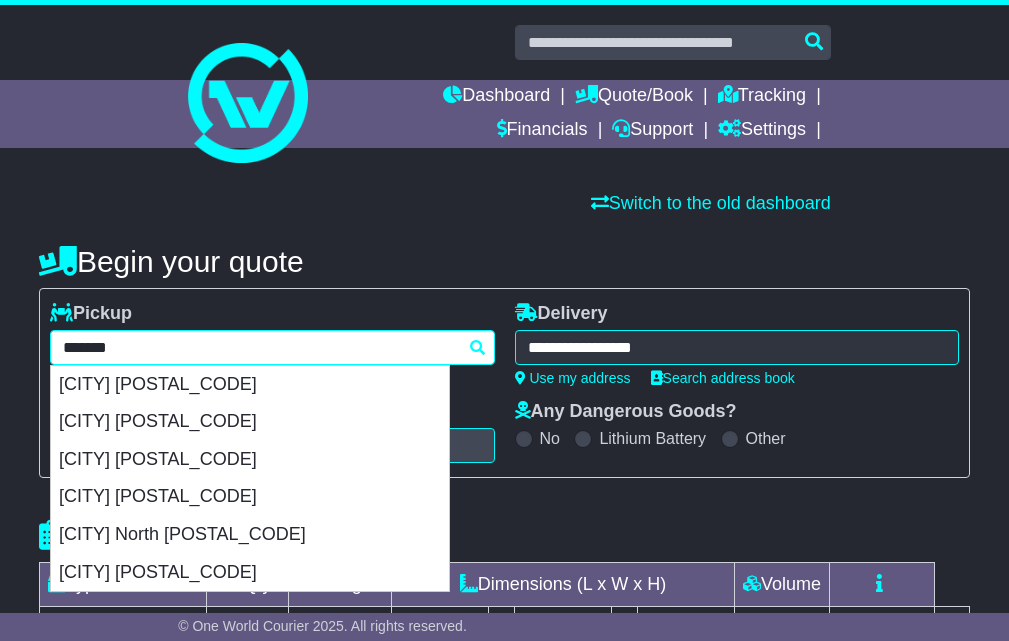click on "*******" at bounding box center [272, 347] 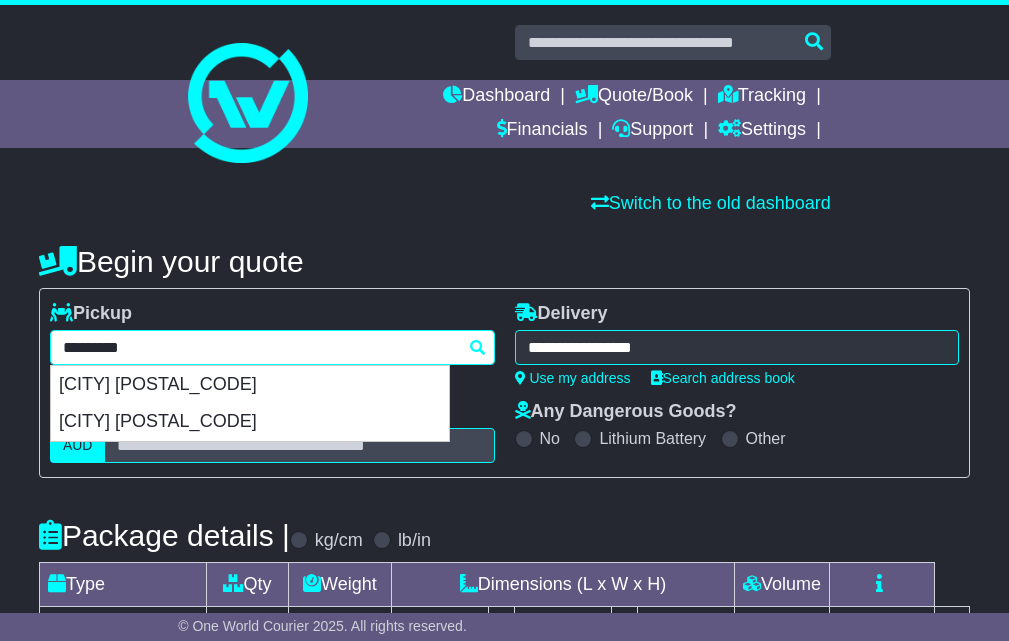 click on "[CITY] [POSTAL_CODE]" at bounding box center (250, 385) 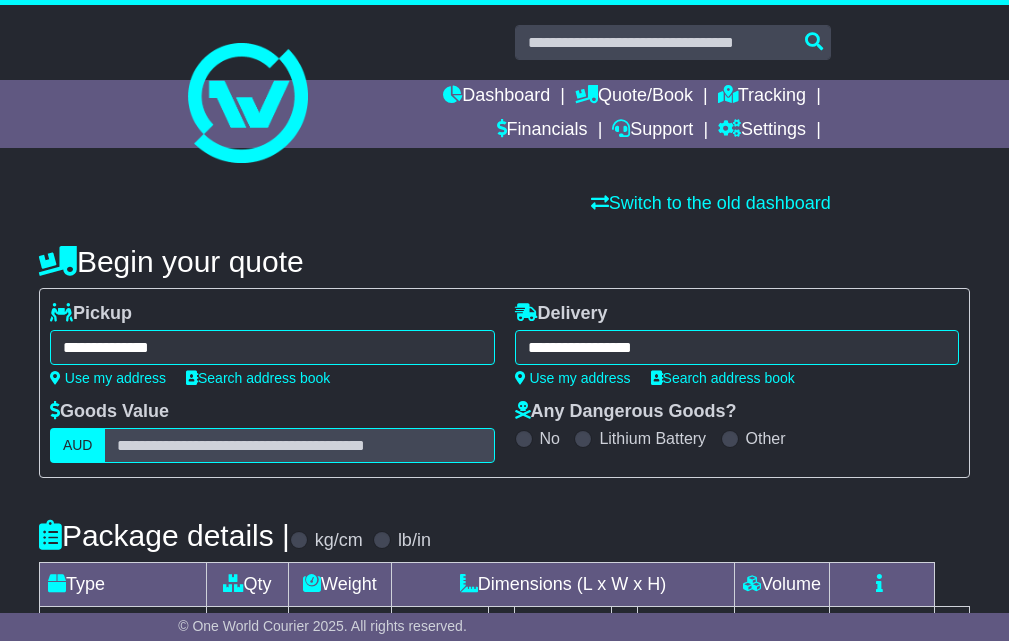 type on "**********" 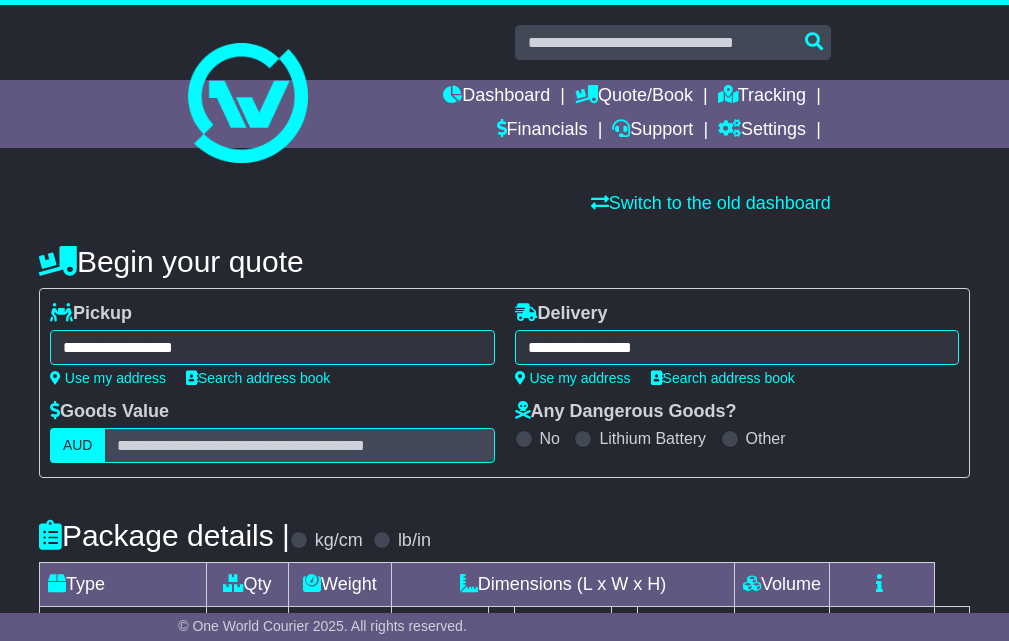 click on "**********" at bounding box center [737, 344] 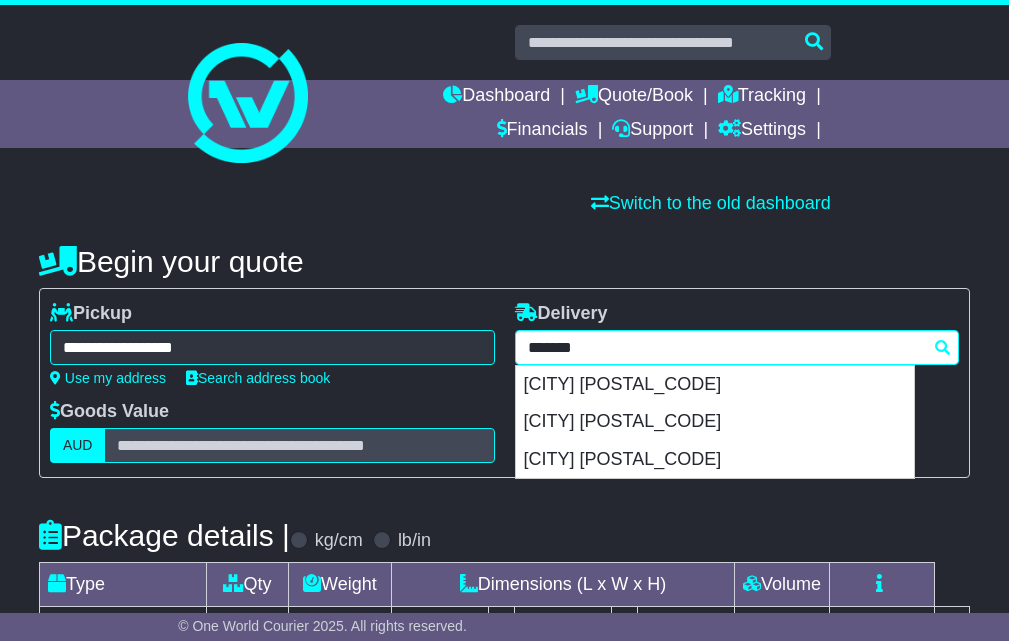 click on "**********" at bounding box center (737, 347) 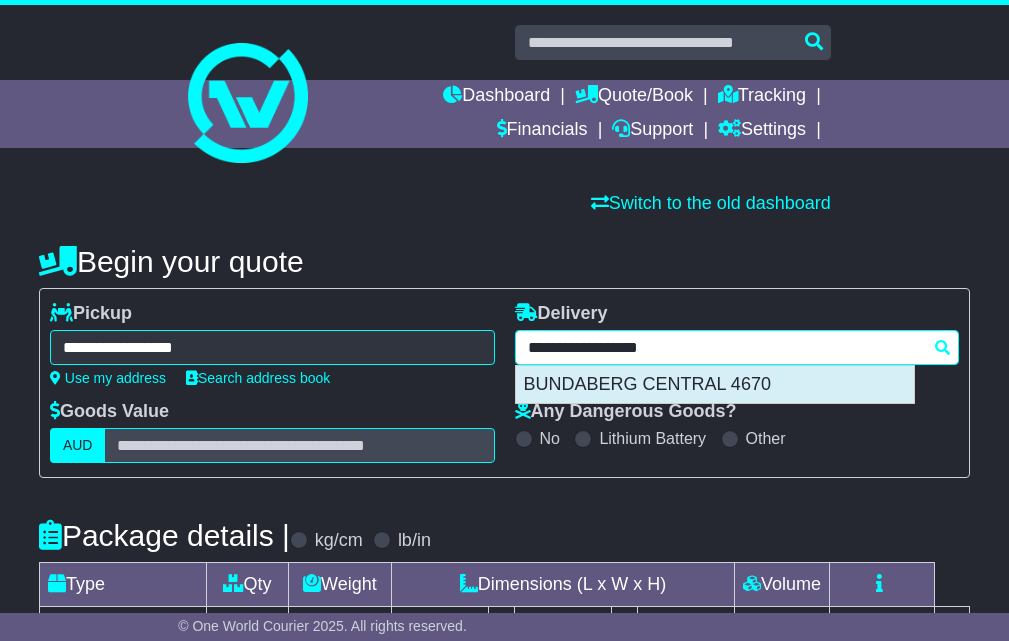 click on "BUNDABERG CENTRAL 4670" at bounding box center [715, 385] 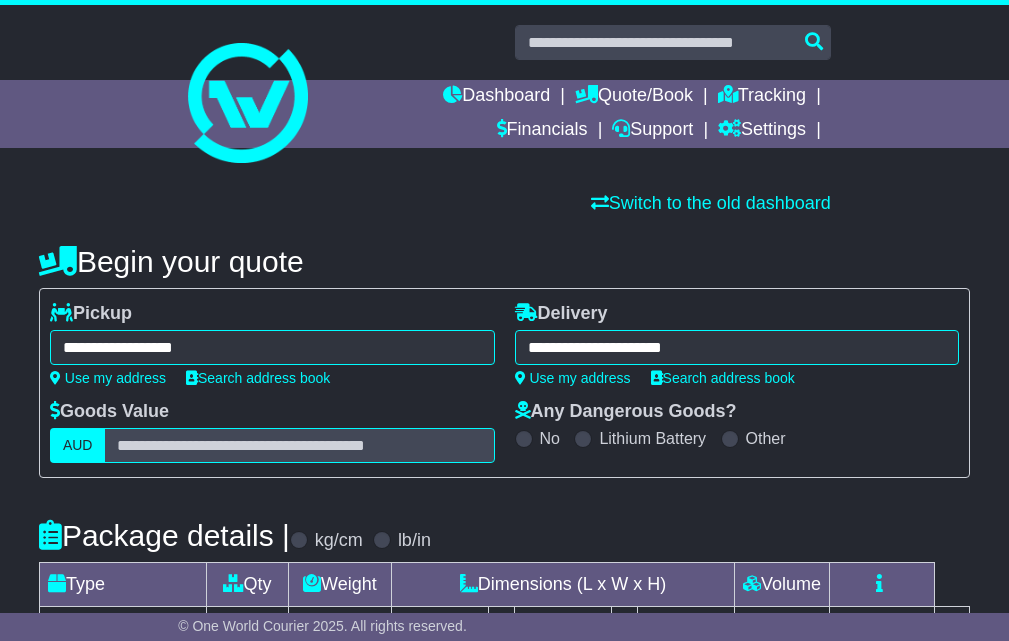type on "**********" 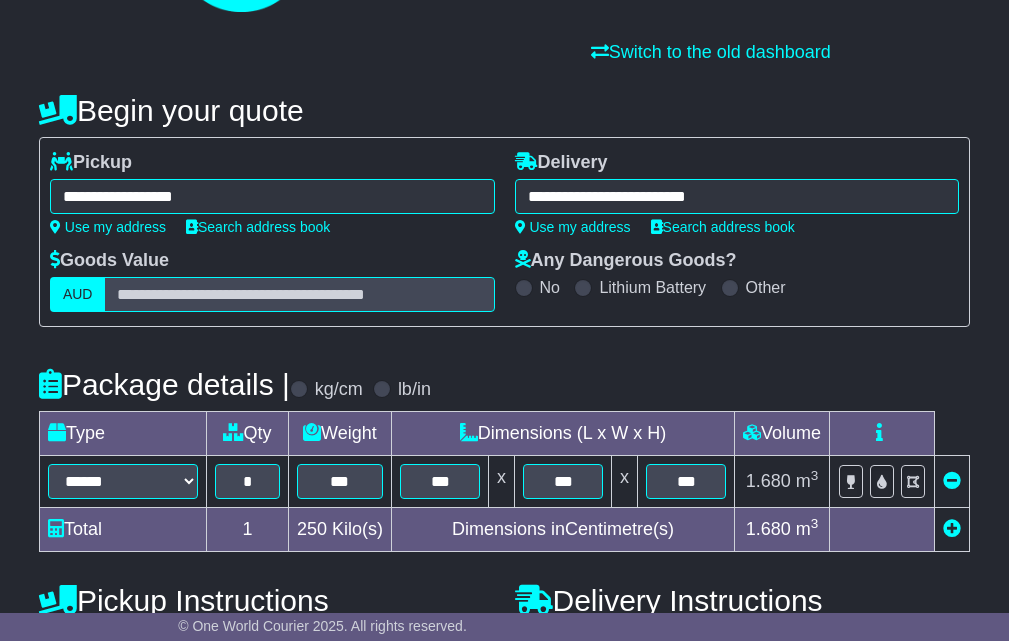 scroll, scrollTop: 333, scrollLeft: 0, axis: vertical 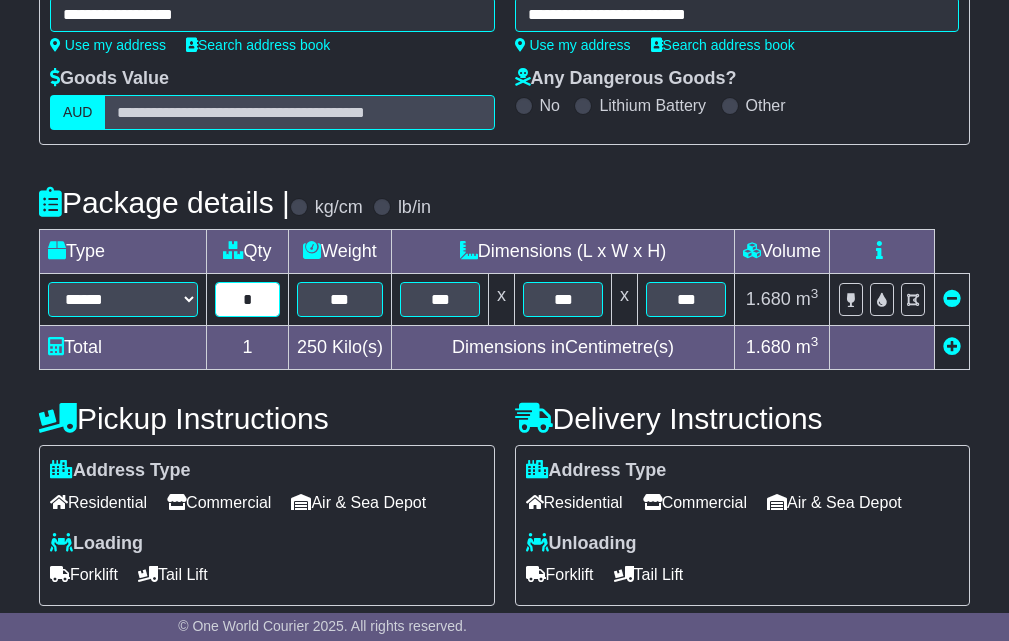 drag, startPoint x: 253, startPoint y: 297, endPoint x: 206, endPoint y: 290, distance: 47.518417 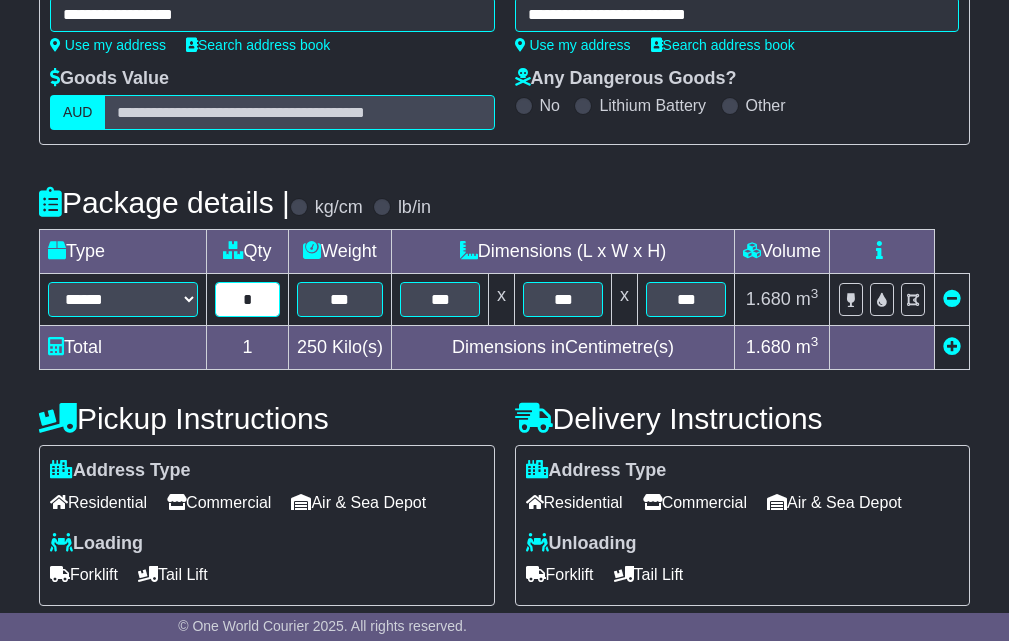 click on "*" at bounding box center [247, 299] 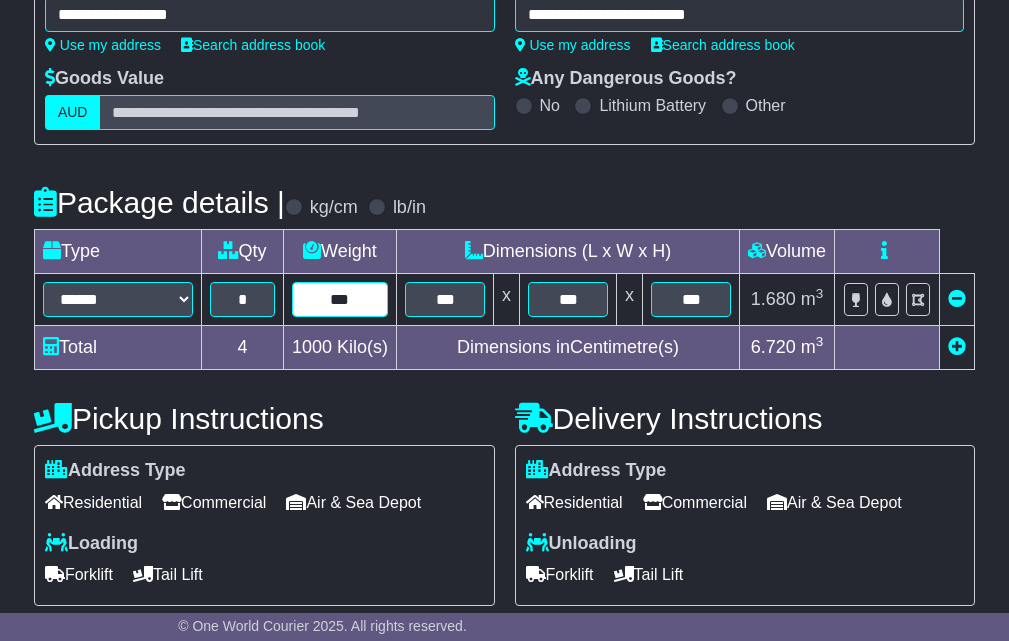 type on "***" 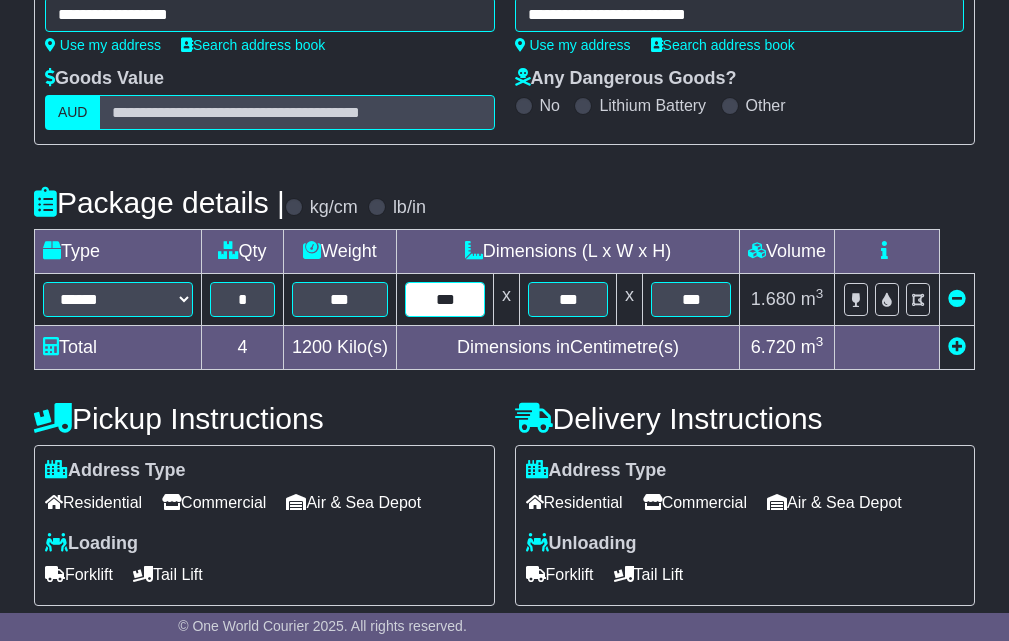 type on "*" 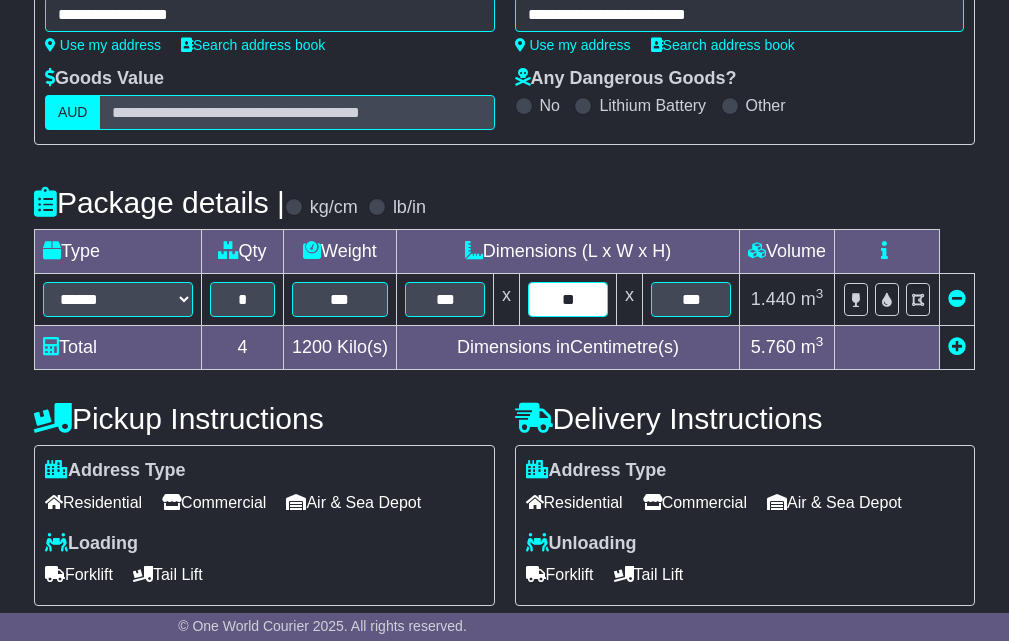 type on "***" 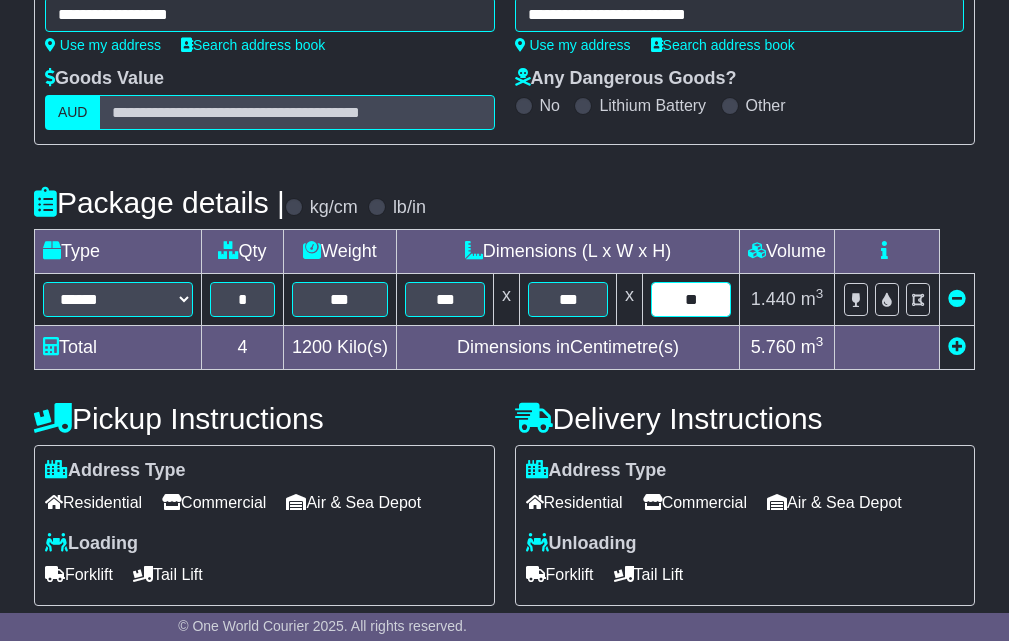 type on "***" 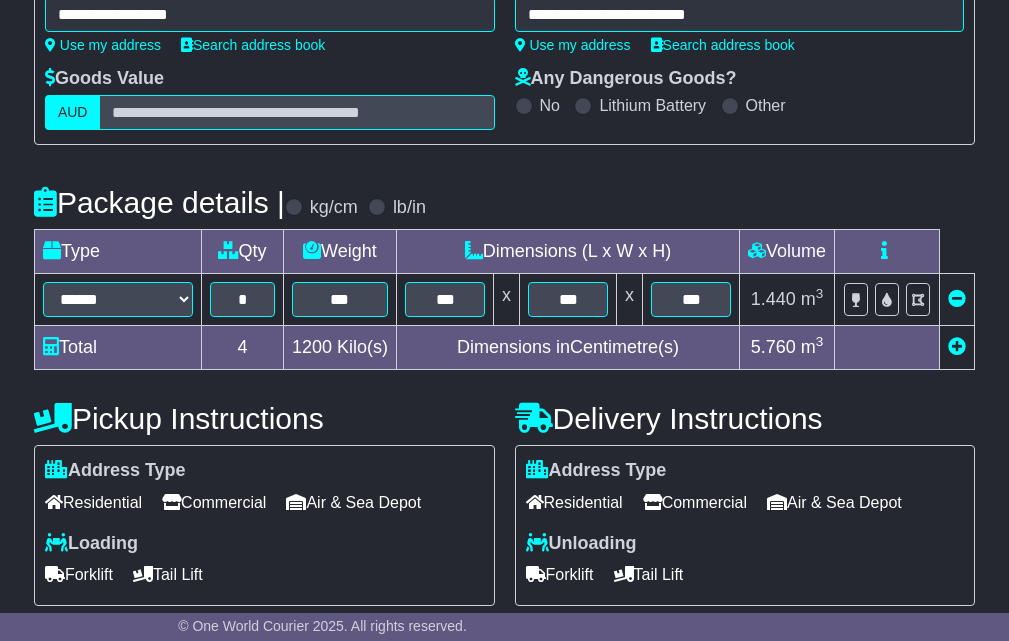 scroll, scrollTop: 632, scrollLeft: 0, axis: vertical 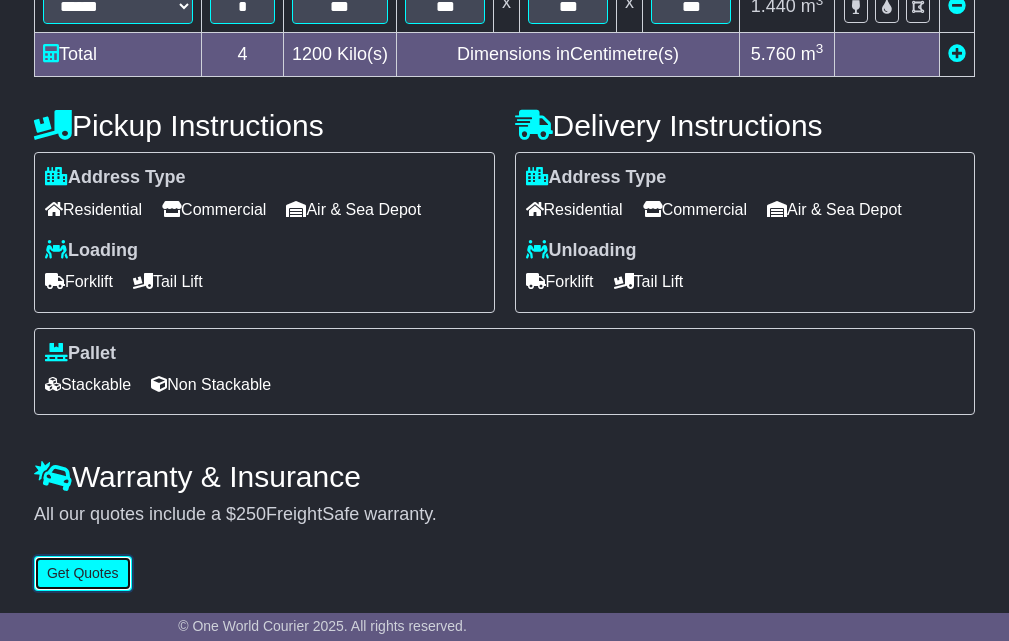 type 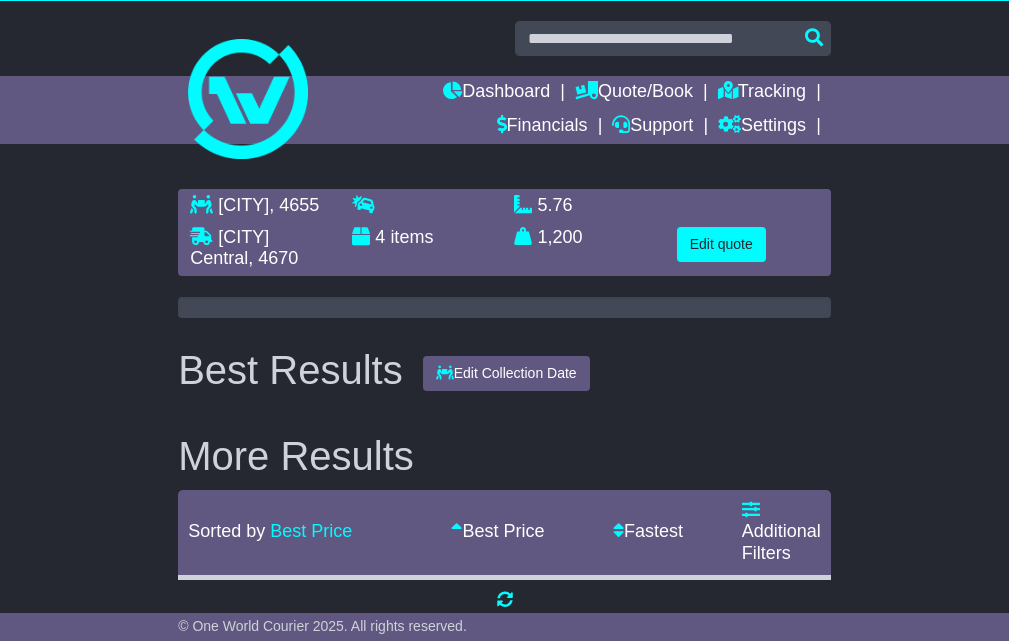 scroll, scrollTop: 0, scrollLeft: 0, axis: both 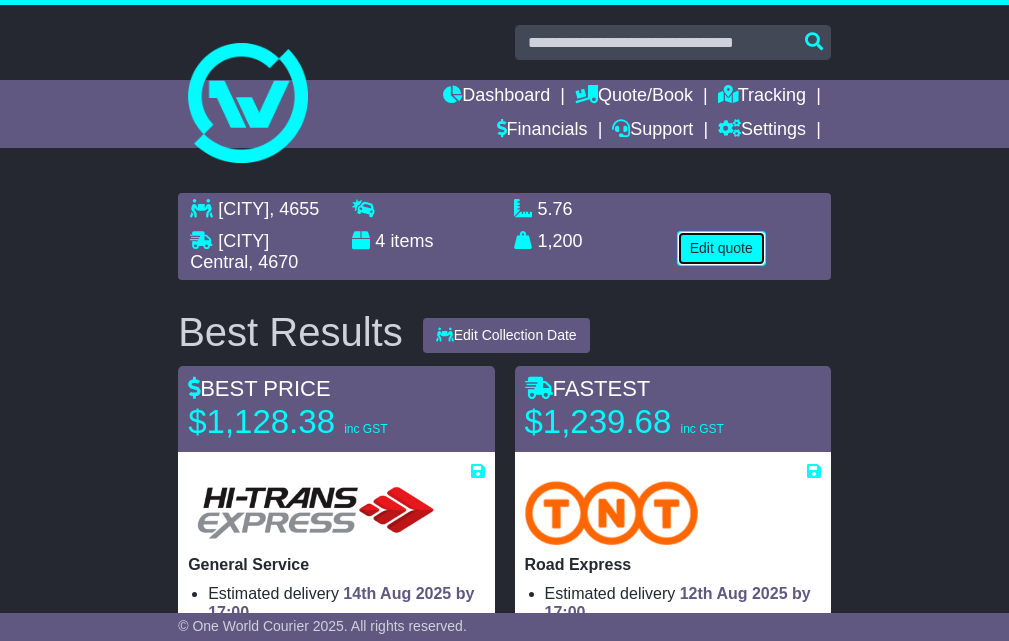 click on "Edit quote" at bounding box center (721, 248) 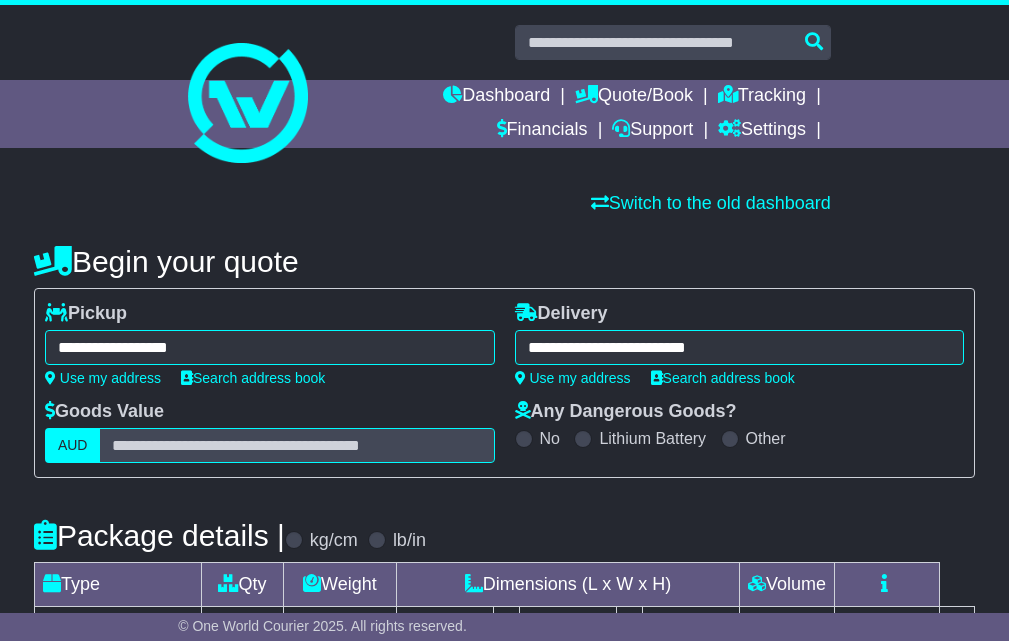 click on "**********" at bounding box center [270, 347] 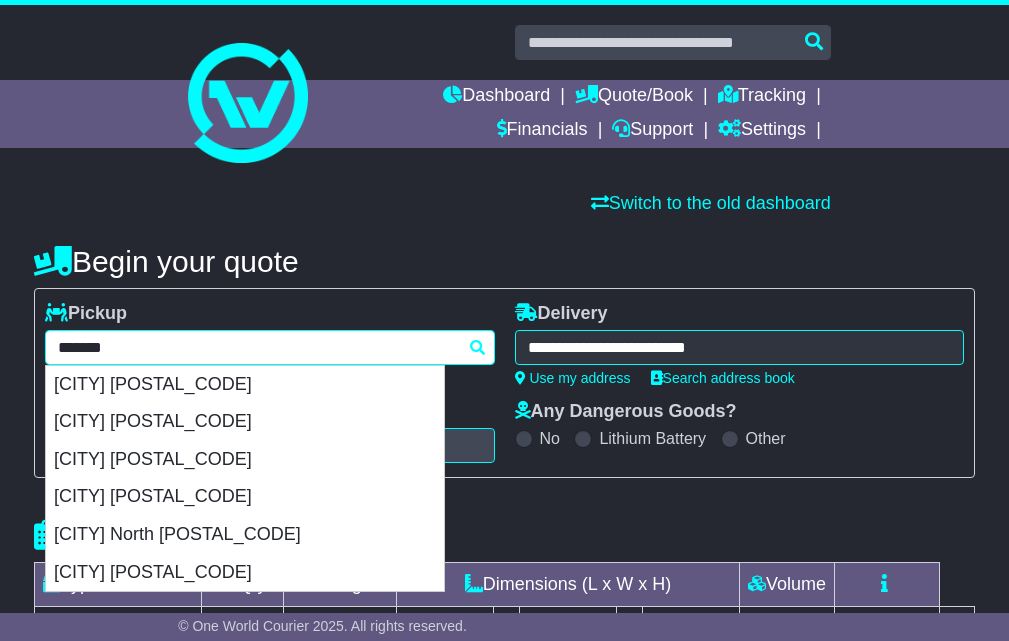paste 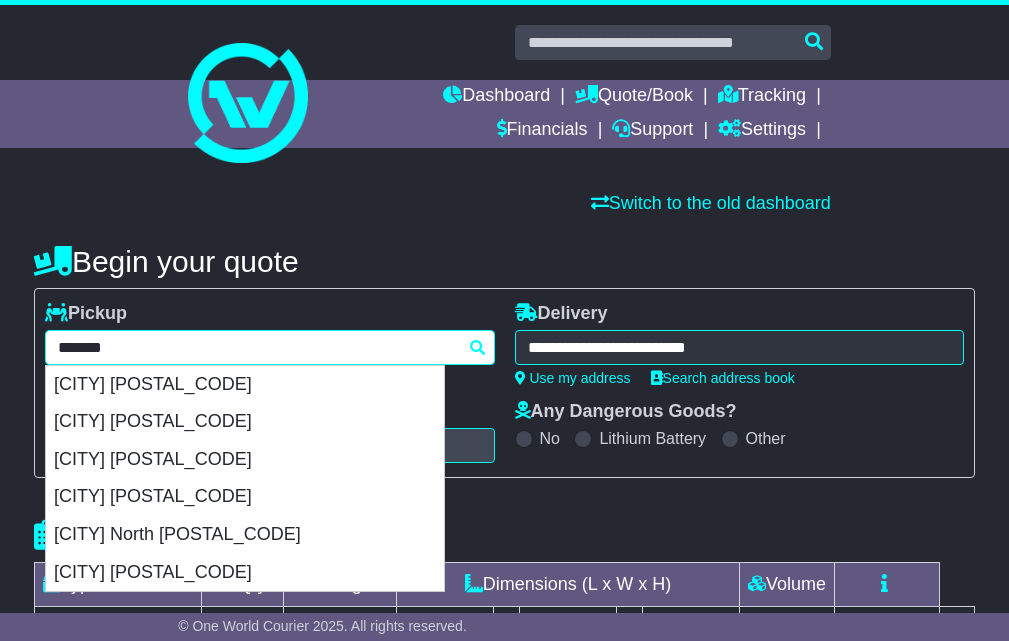 type on "*****" 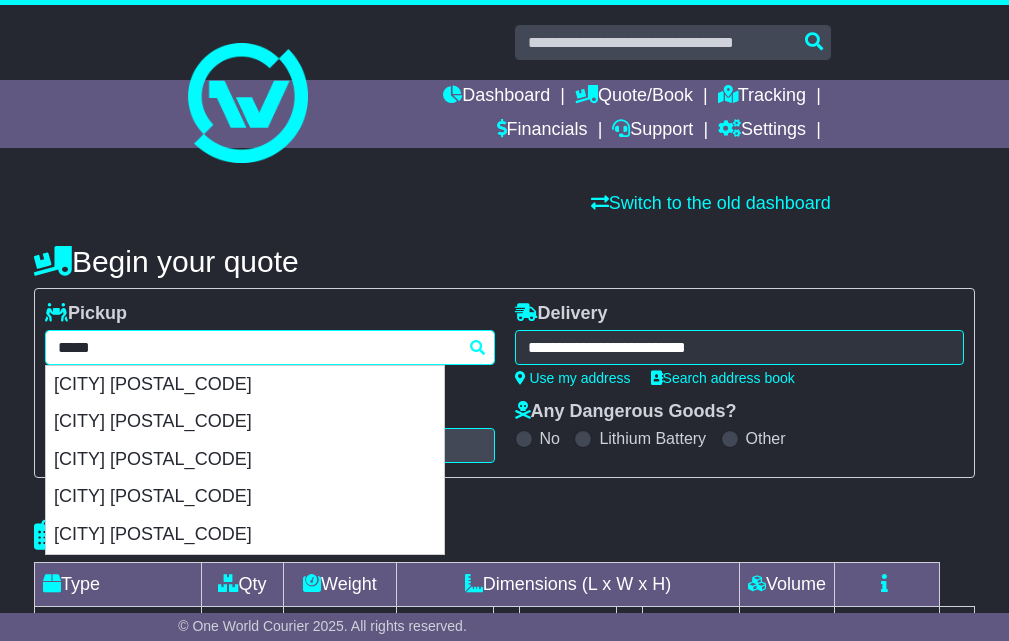 click on "[CITY] [POSTAL_CODE]" at bounding box center (245, 385) 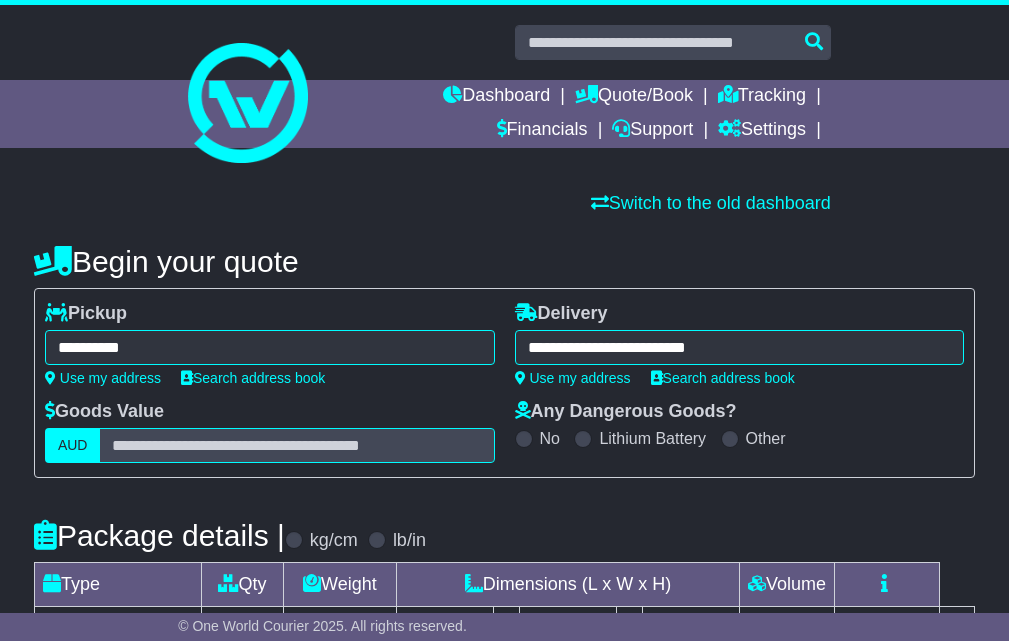 type on "**********" 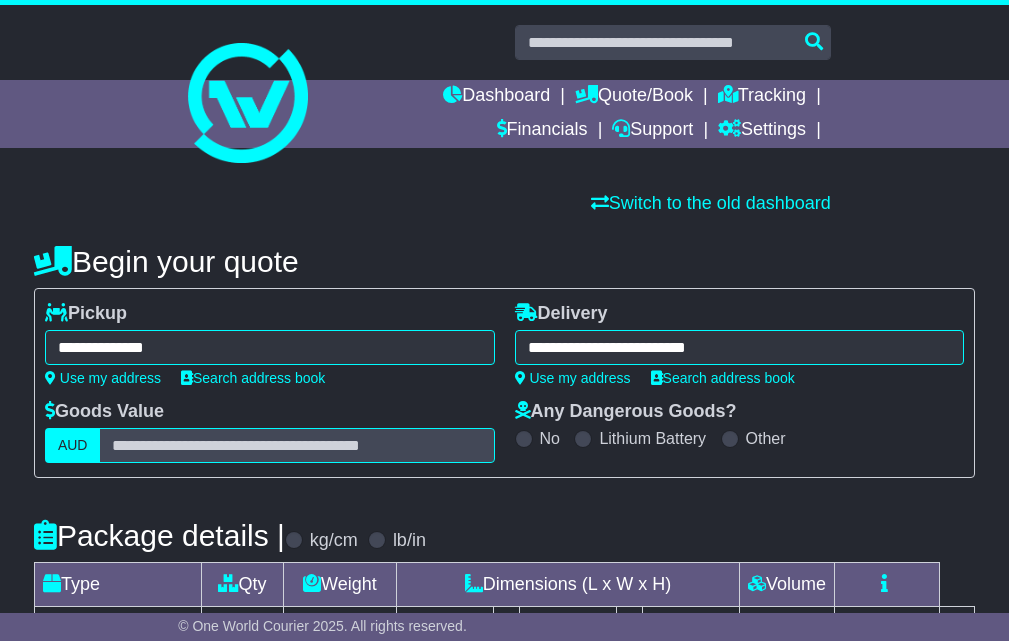 click on "**********" at bounding box center (740, 347) 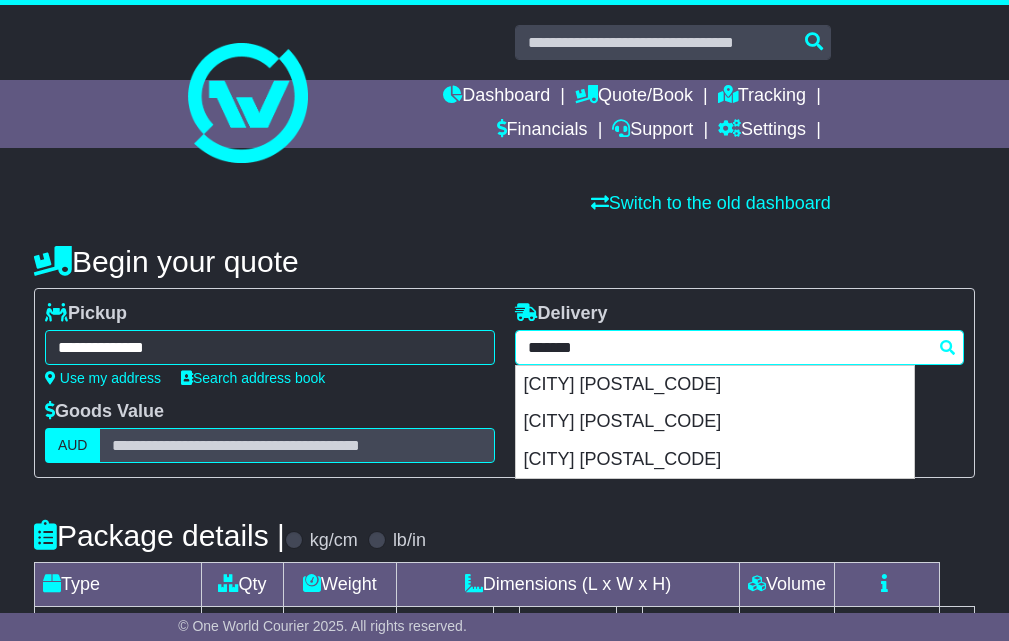 click on "*******" at bounding box center [740, 347] 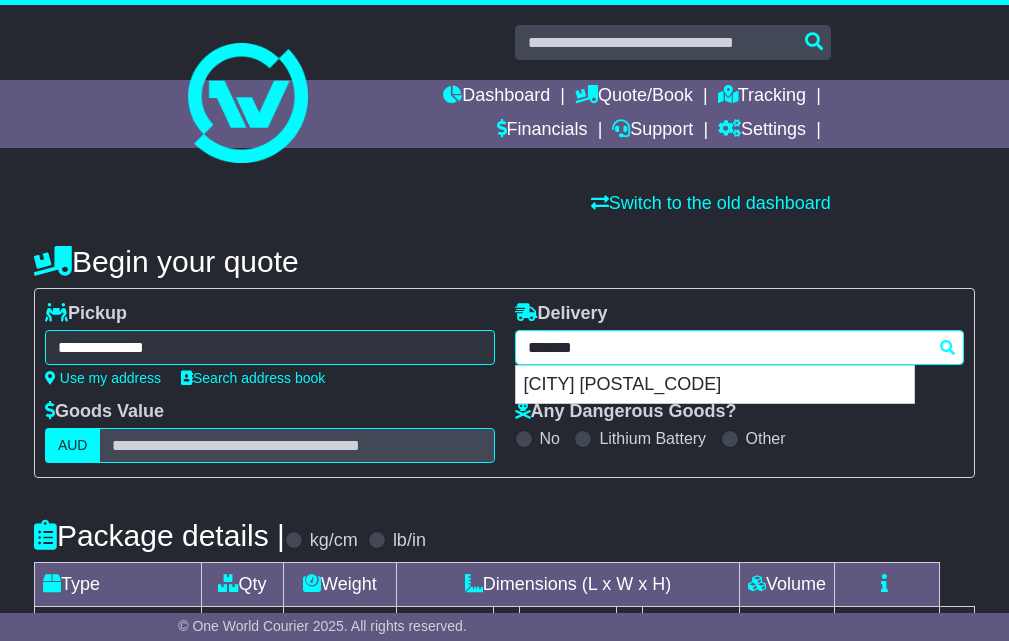 click on "[CITY] [POSTAL_CODE]" at bounding box center (715, 385) 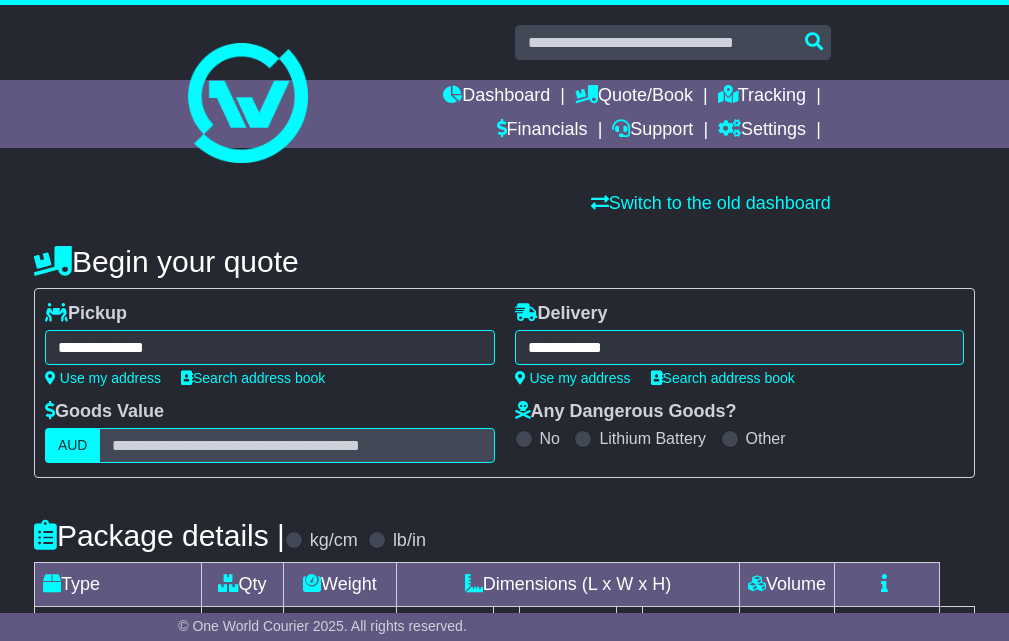 type on "**********" 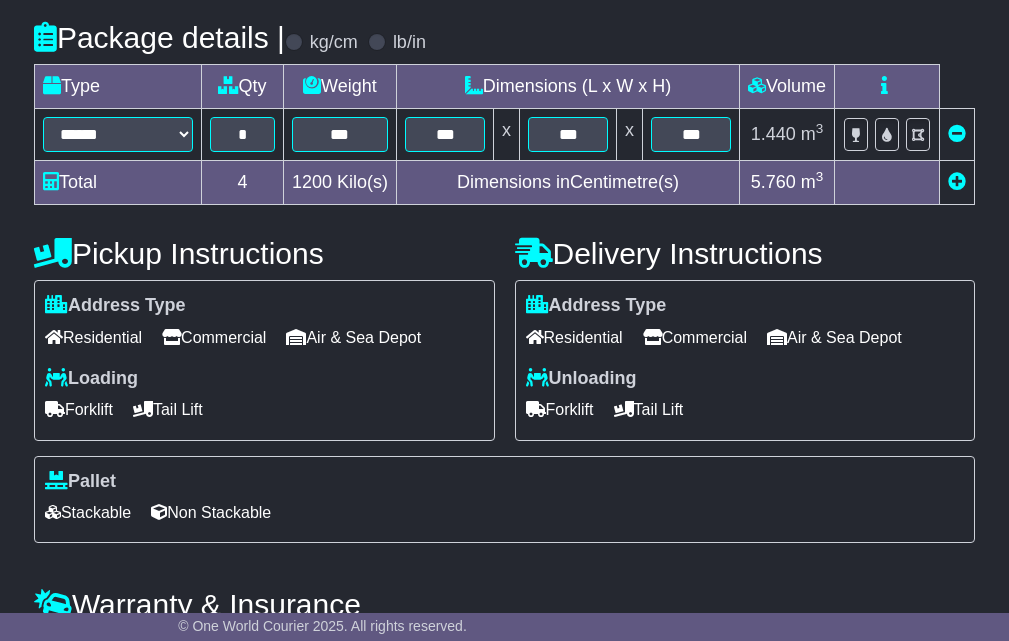 scroll, scrollTop: 500, scrollLeft: 0, axis: vertical 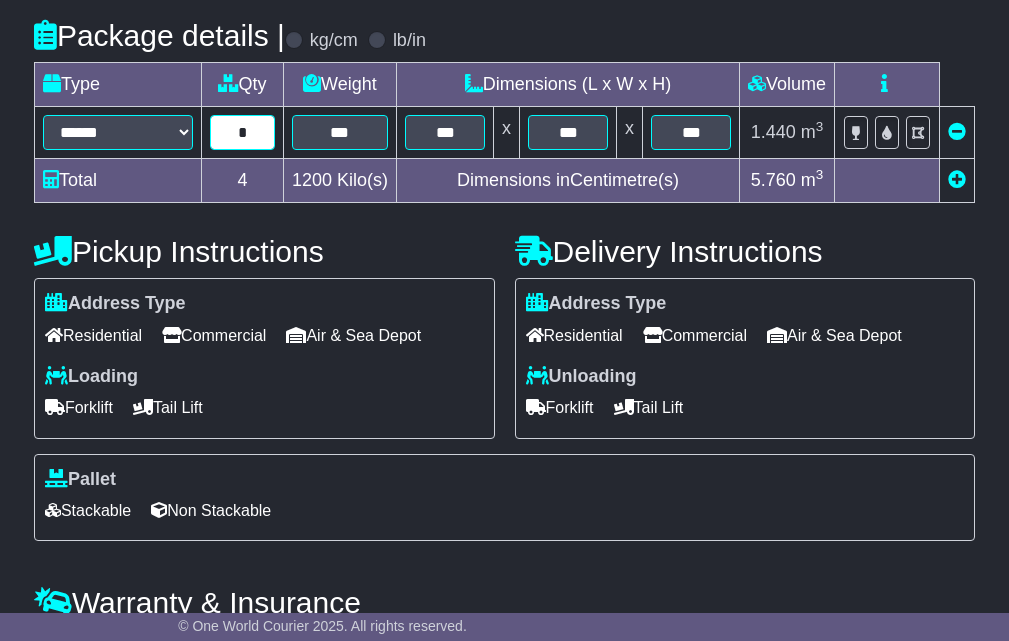 click on "*" at bounding box center (242, 132) 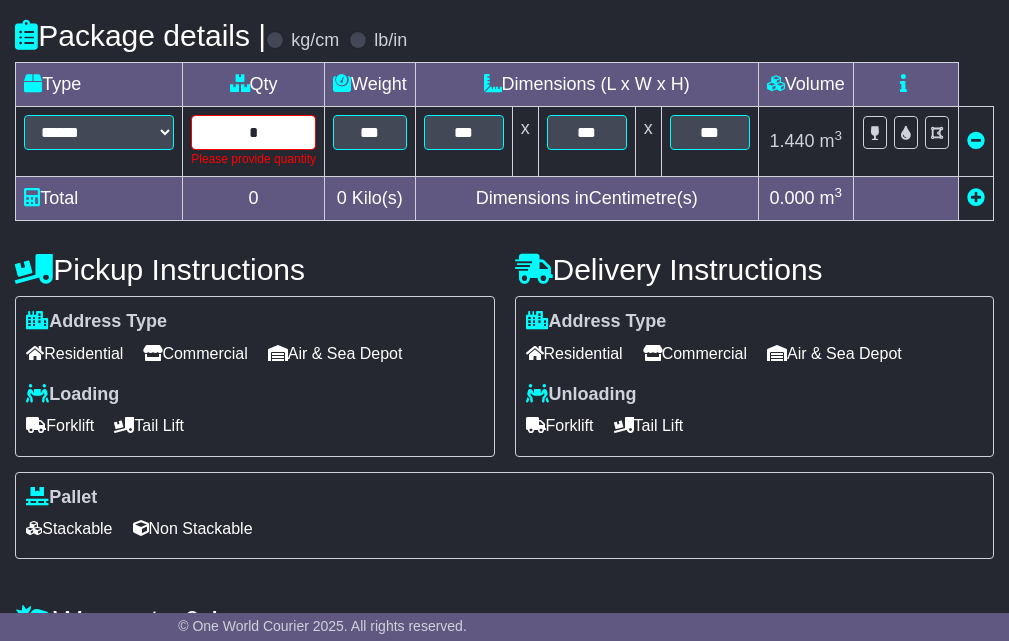 type on "*" 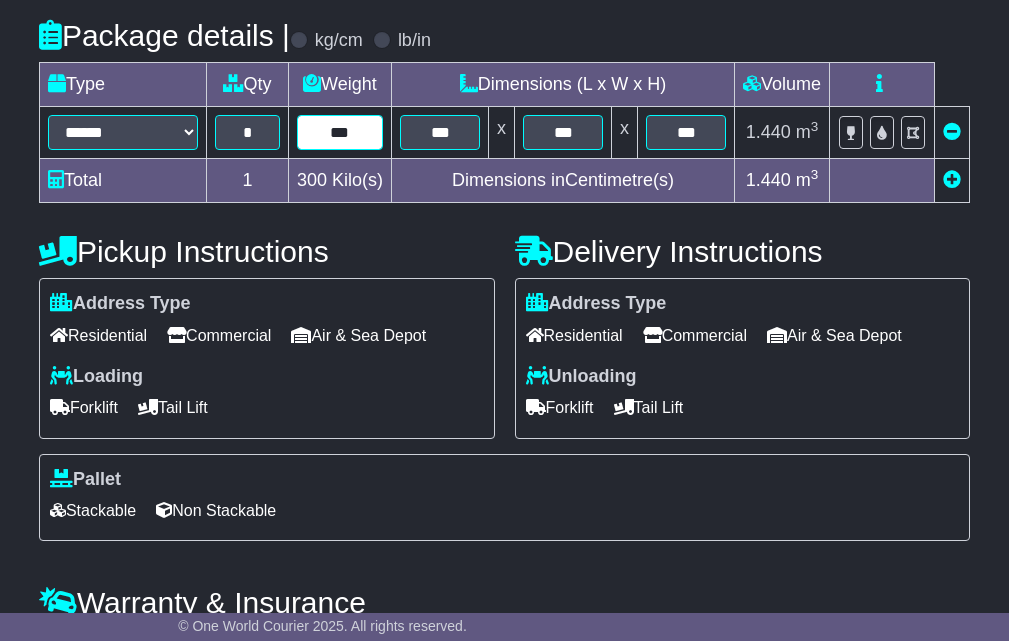 type on "***" 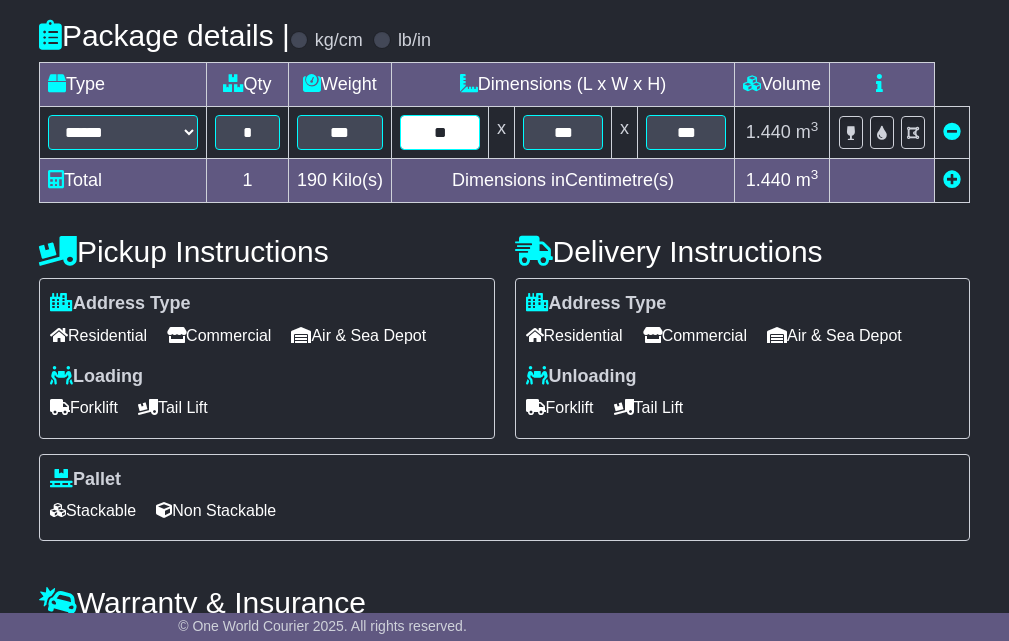 type on "**" 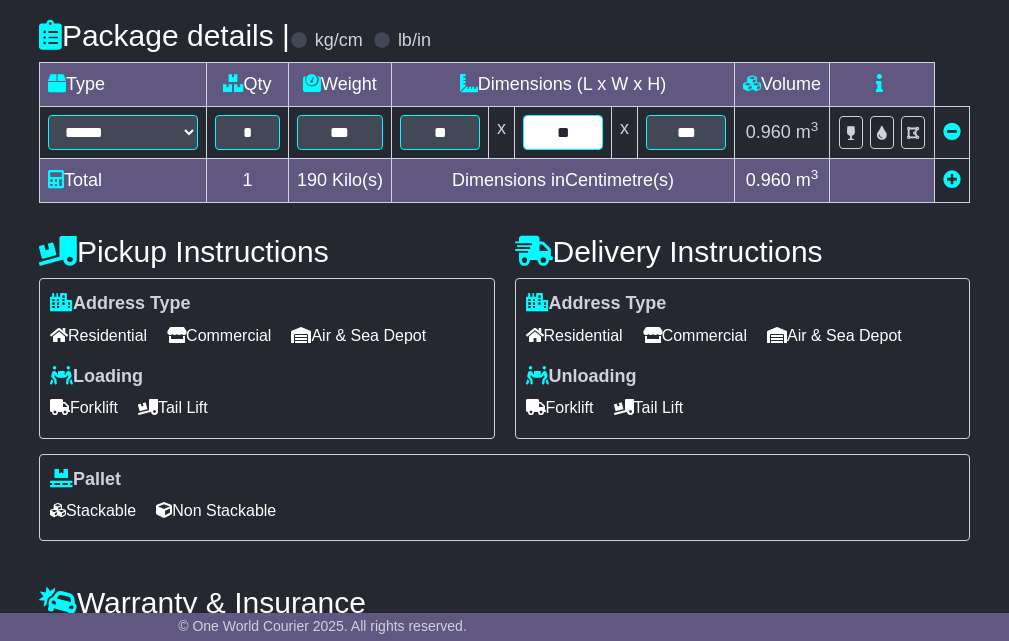 type on "**" 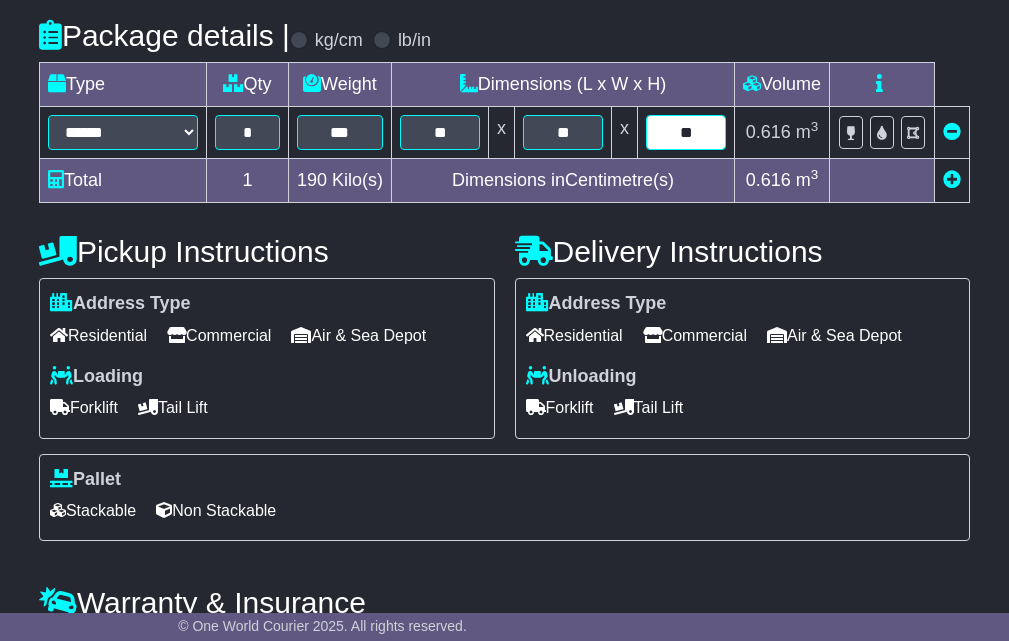 type on "**" 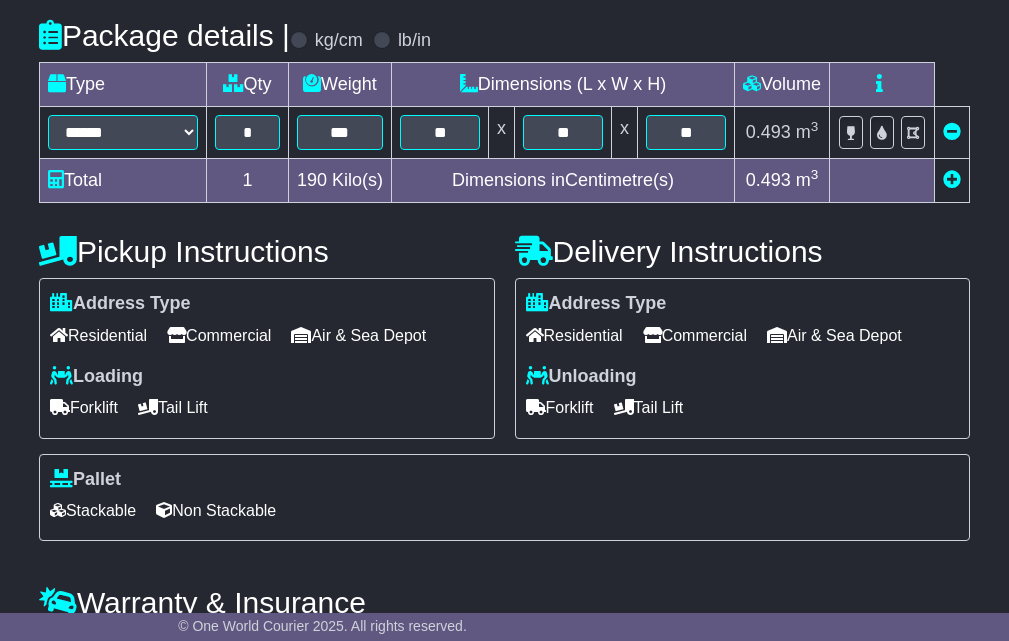 scroll, scrollTop: 632, scrollLeft: 0, axis: vertical 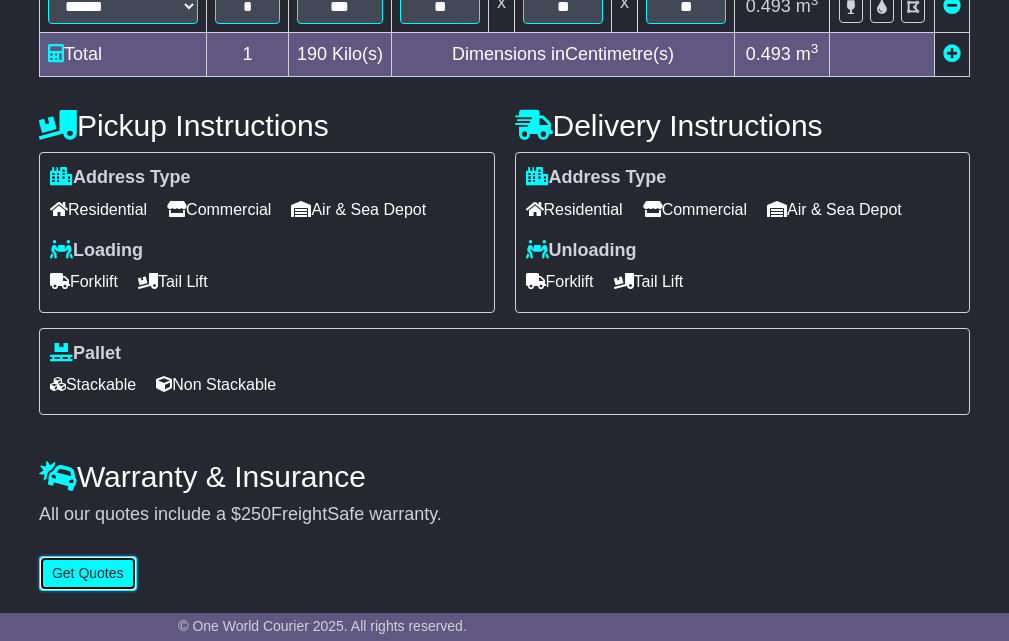 click on "Get Quotes" at bounding box center (88, 573) 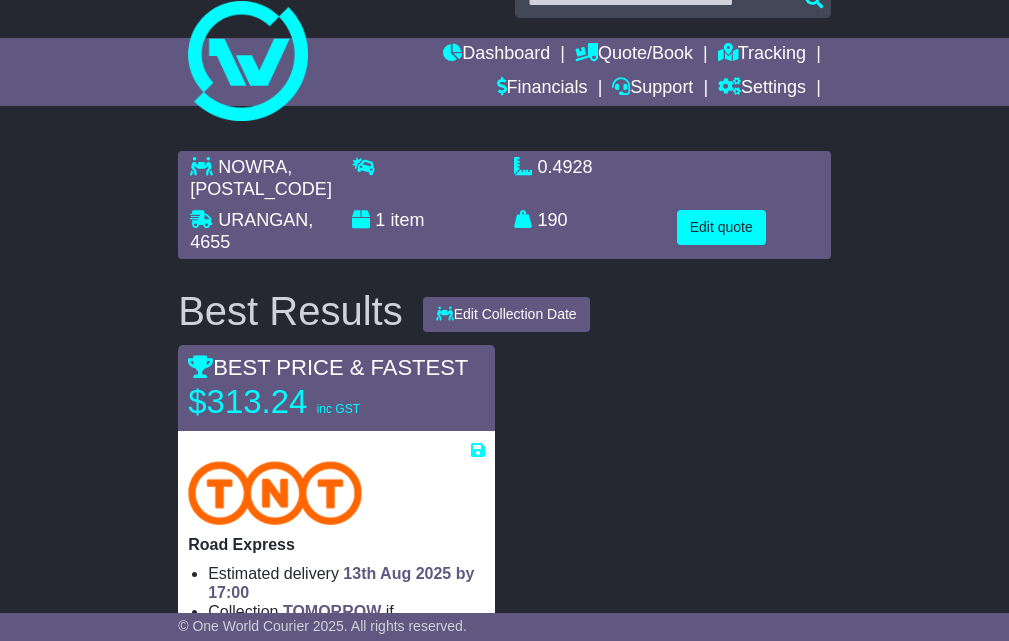 scroll, scrollTop: 0, scrollLeft: 0, axis: both 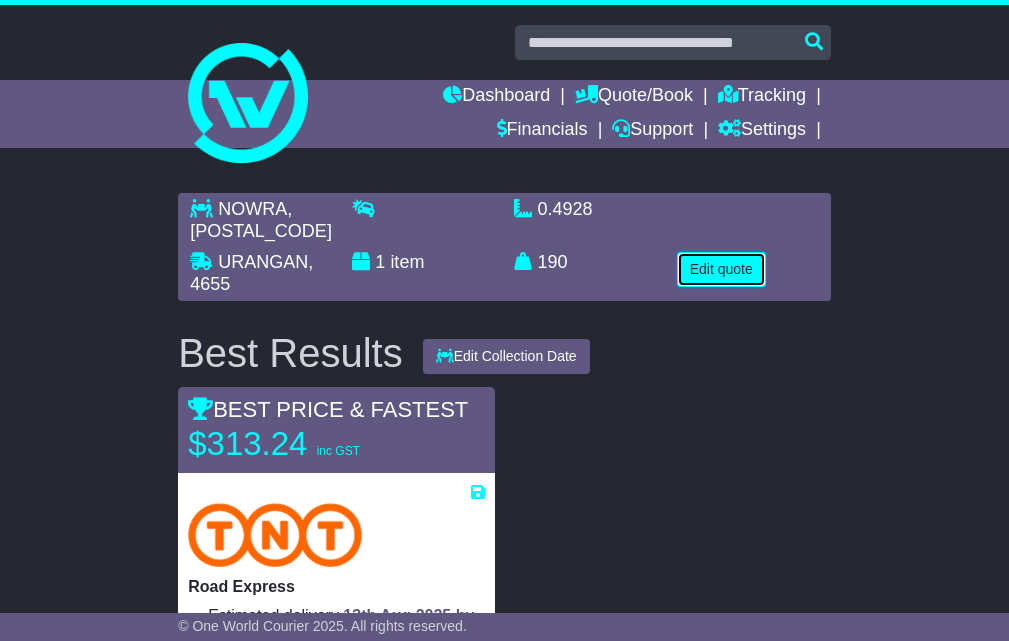 drag, startPoint x: 711, startPoint y: 268, endPoint x: 709, endPoint y: 288, distance: 20.09975 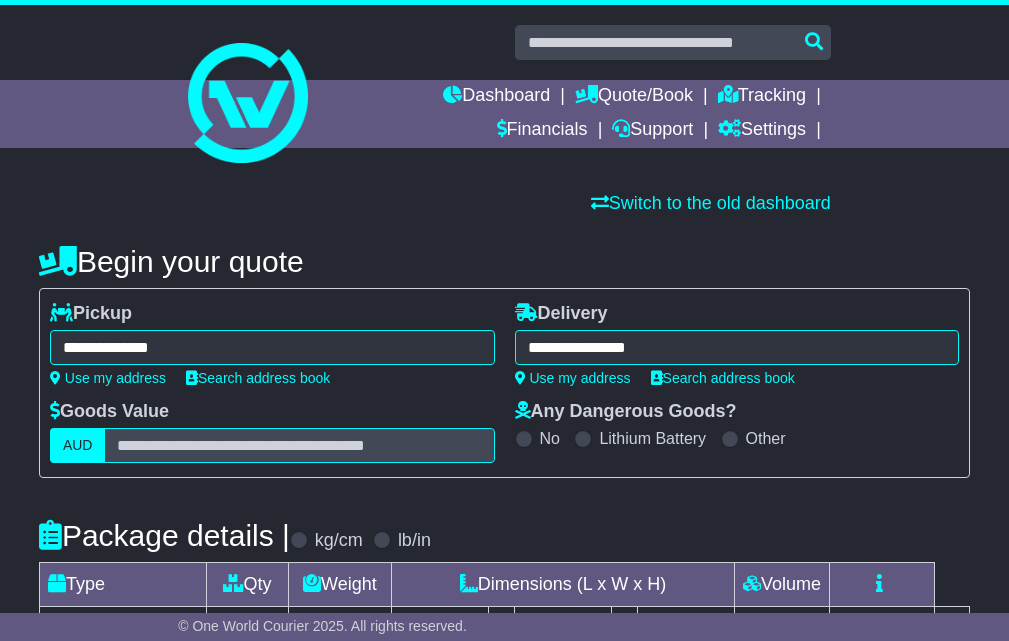 click on "**********" at bounding box center [272, 347] 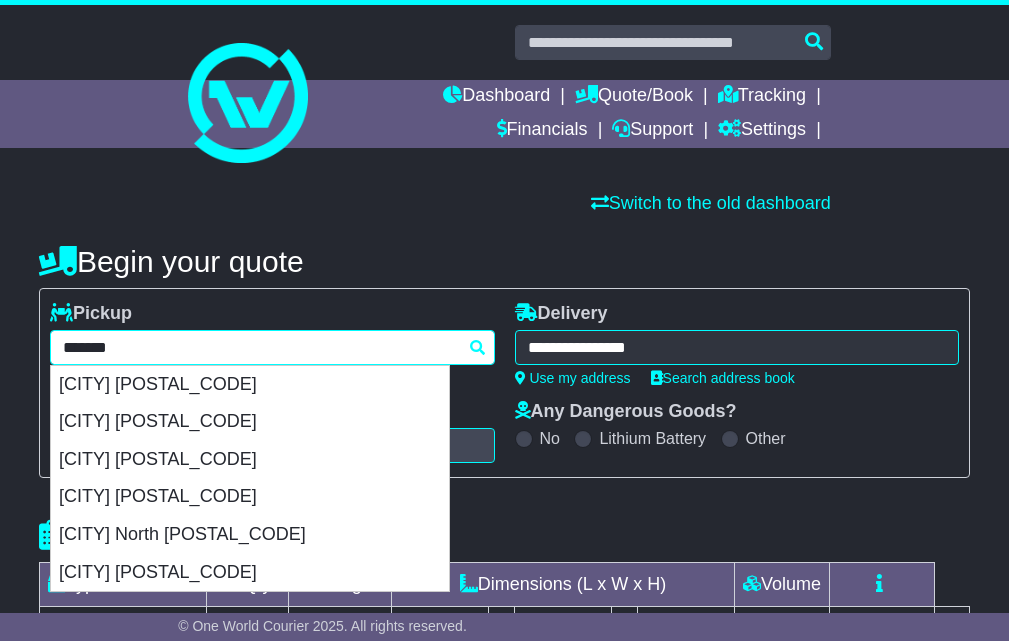 click on "*******" at bounding box center [272, 347] 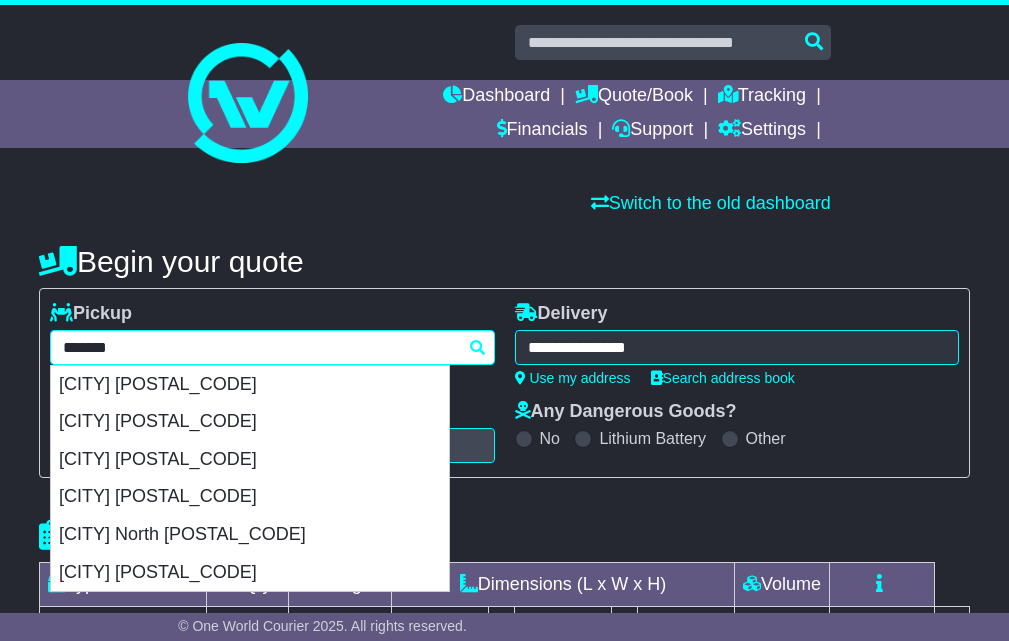 click on "*******" at bounding box center (272, 347) 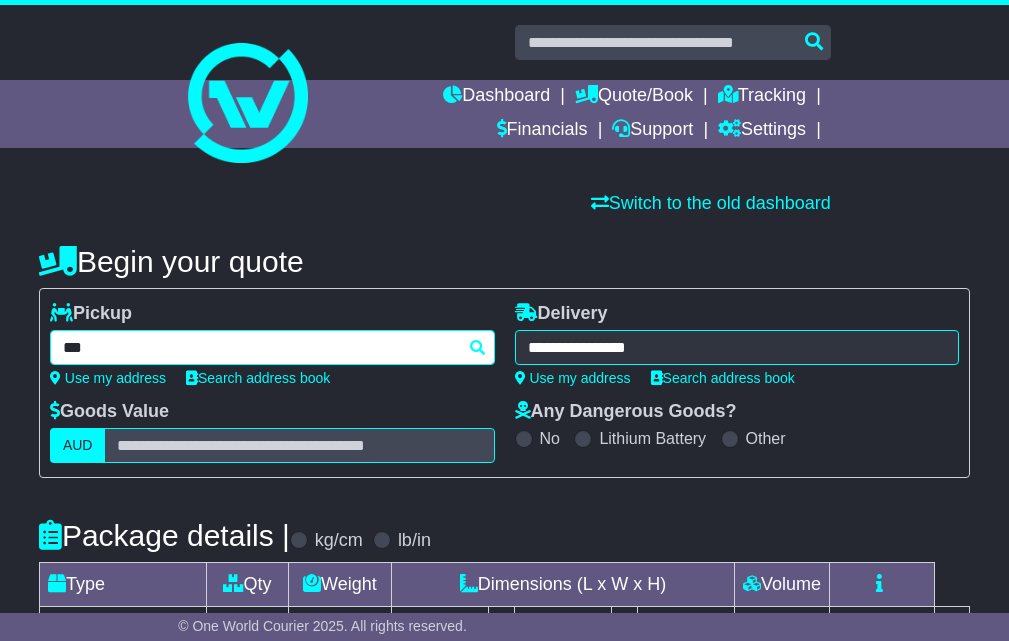 type on "****" 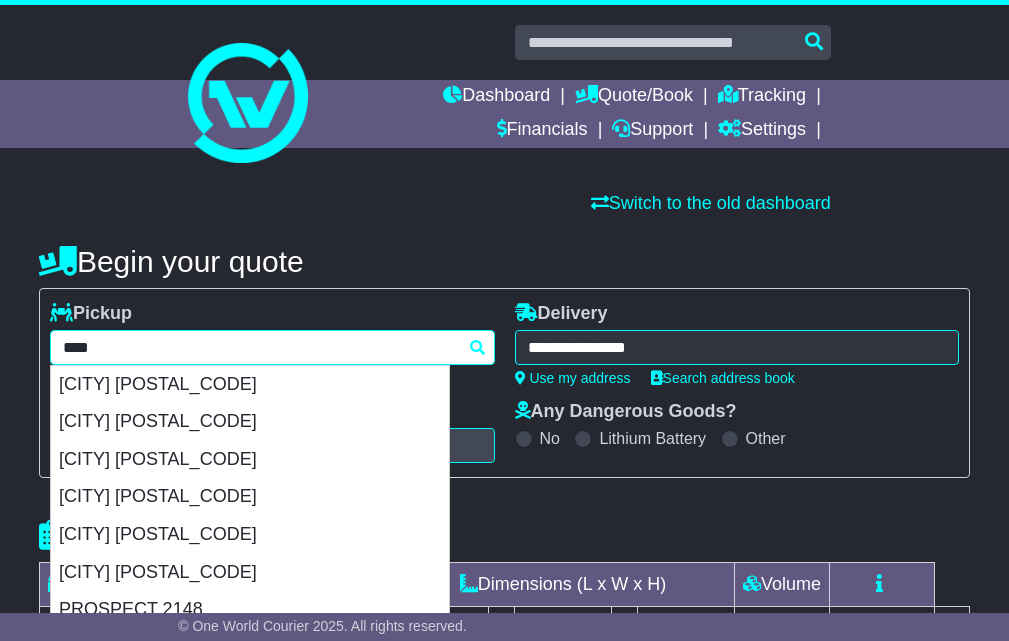 click on "[CITY] [POSTAL_CODE]" at bounding box center [250, 385] 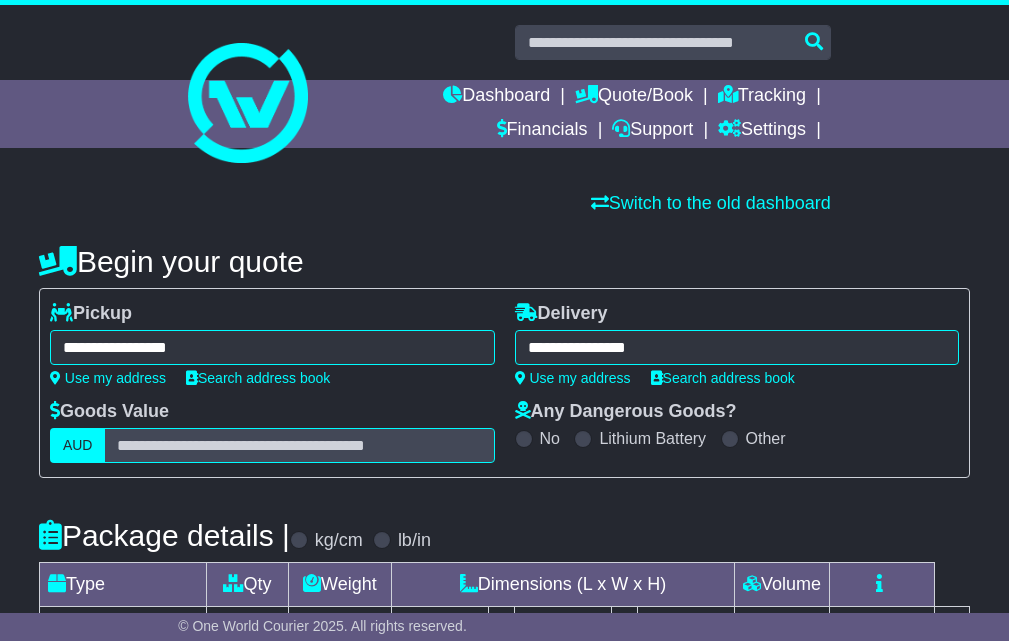 type on "**********" 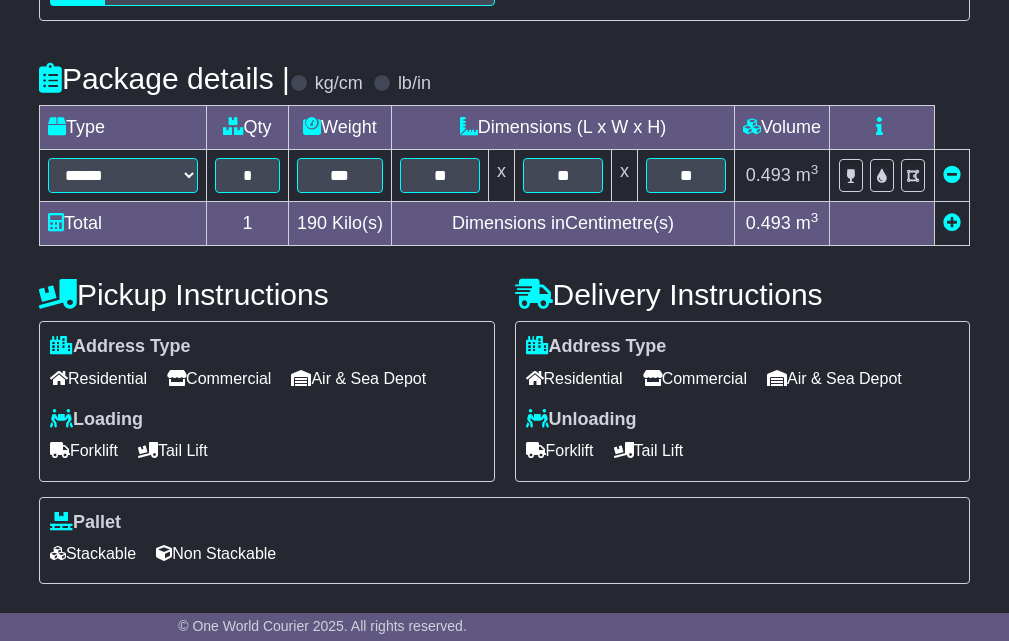 scroll, scrollTop: 632, scrollLeft: 0, axis: vertical 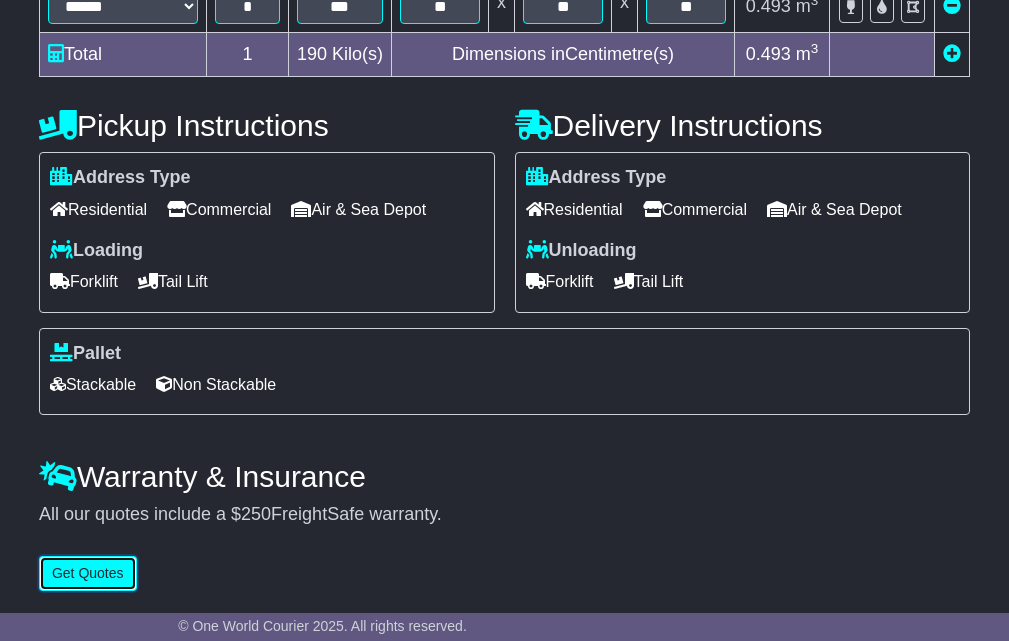 click on "Get Quotes" at bounding box center [88, 573] 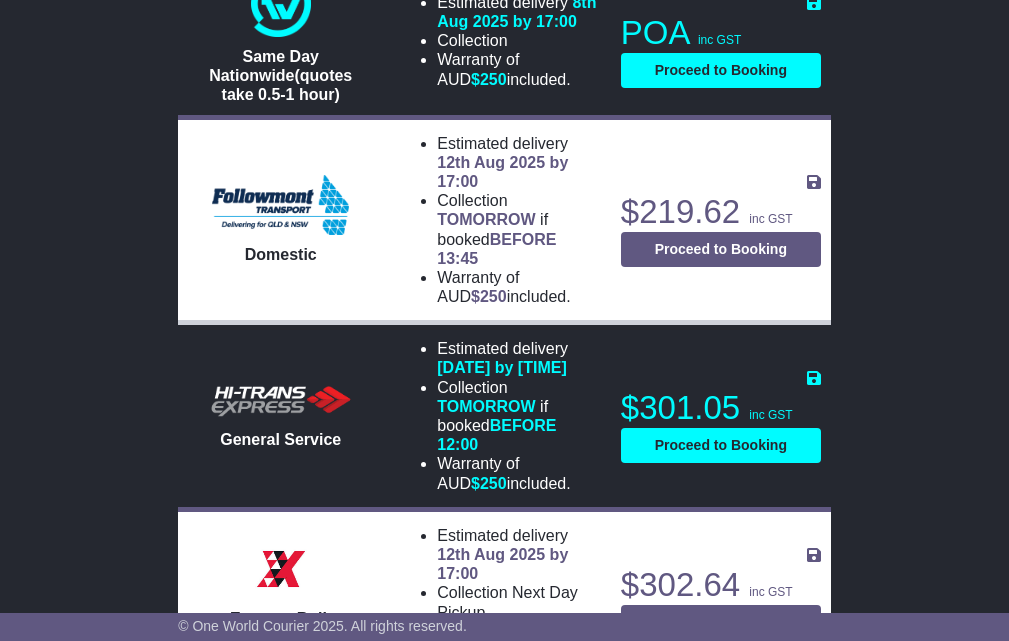 scroll, scrollTop: 855, scrollLeft: 0, axis: vertical 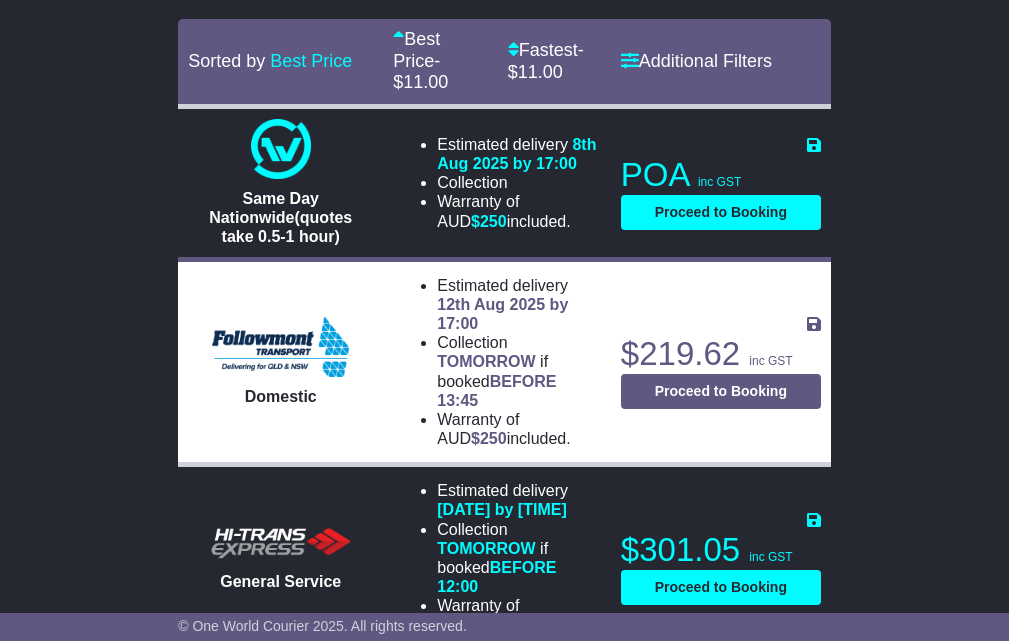 click on "[STREET_NAME] , [POSTAL_CODE]
[CITY], [POSTAL_CODE]
1   item
0.4928
m 3
in 3" at bounding box center (504, 382) 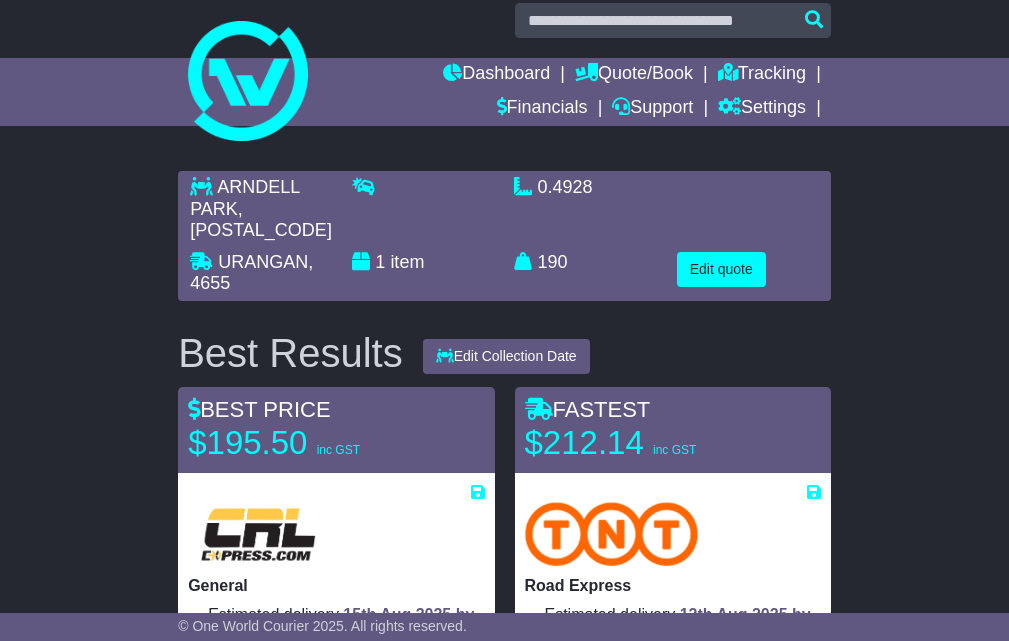 scroll, scrollTop: 21, scrollLeft: 0, axis: vertical 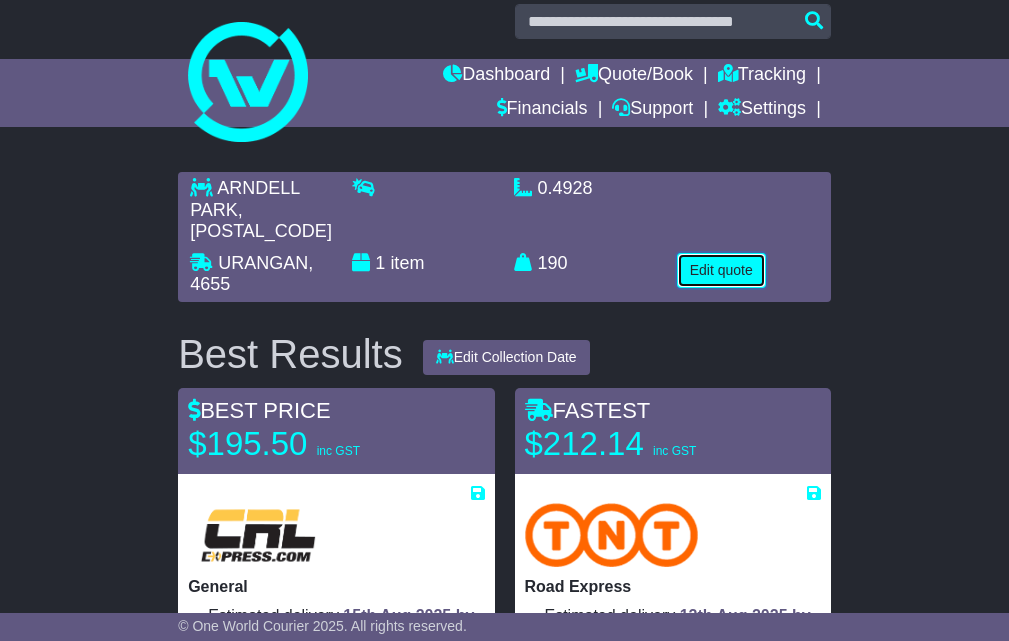 click on "Edit quote" at bounding box center [721, 270] 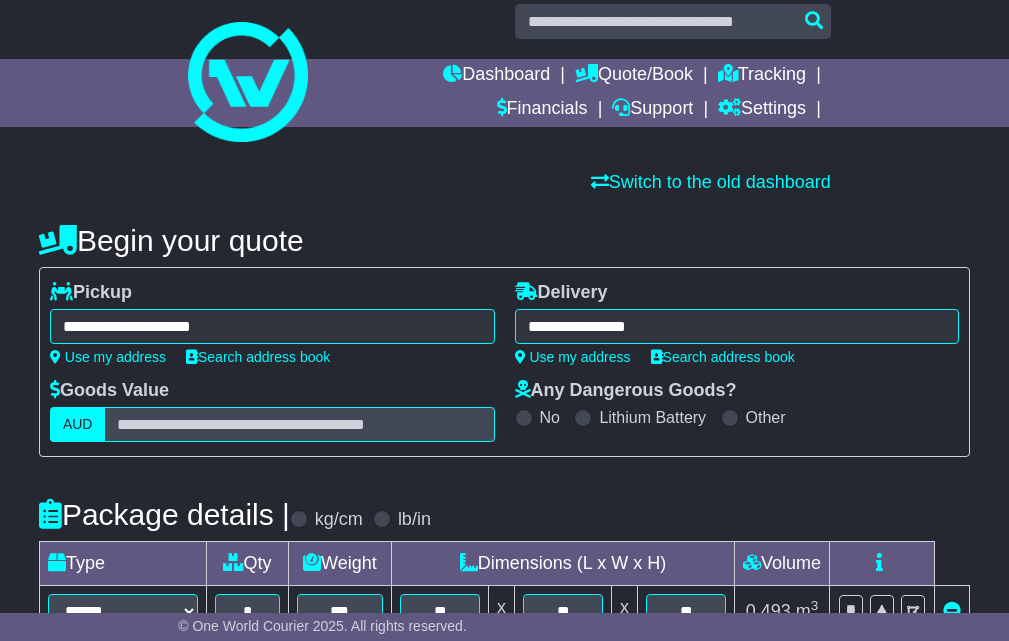 click on "**********" at bounding box center [272, 323] 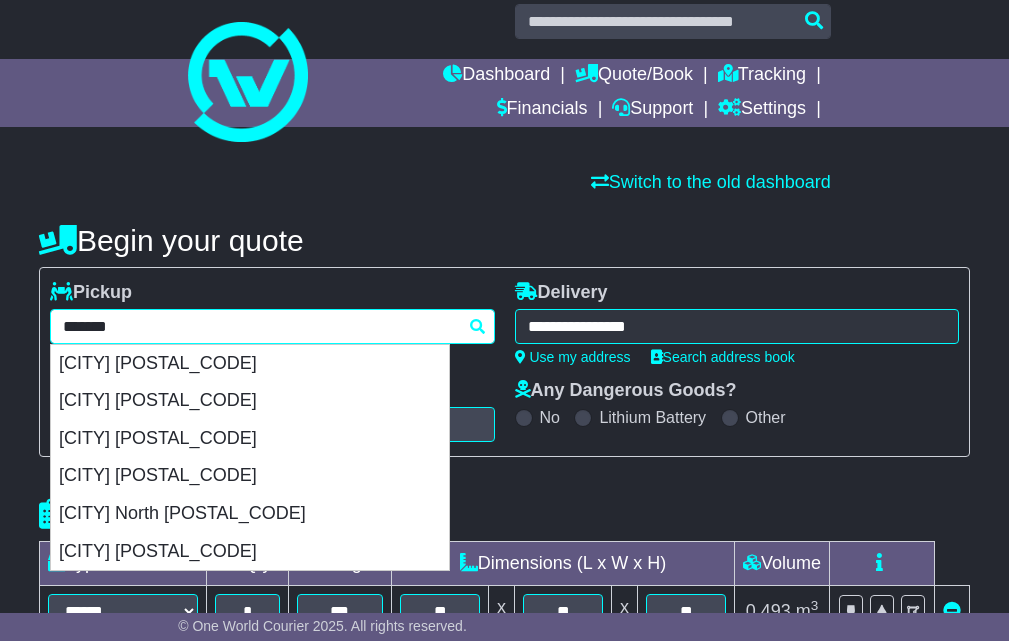 click on "**********" at bounding box center [272, 326] 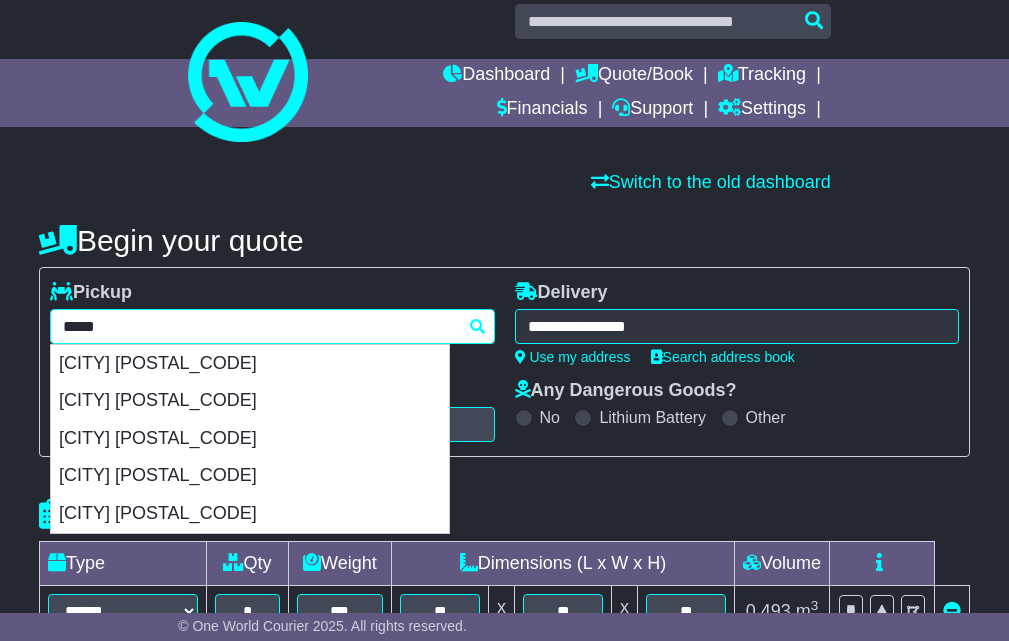 click on "*****" at bounding box center [272, 326] 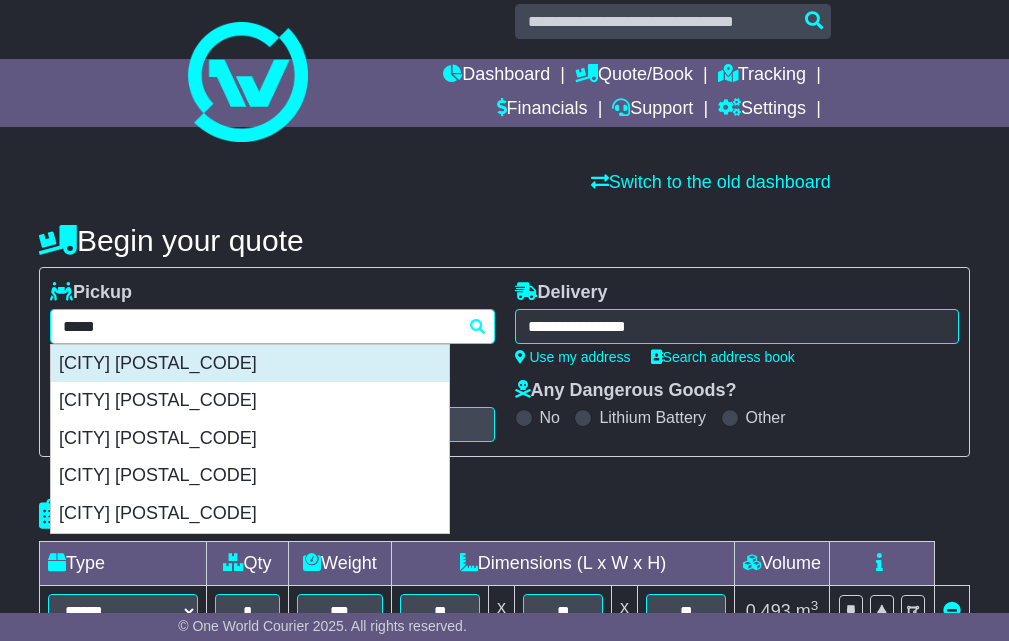 click on "[CITY] [POSTAL_CODE]" at bounding box center (250, 364) 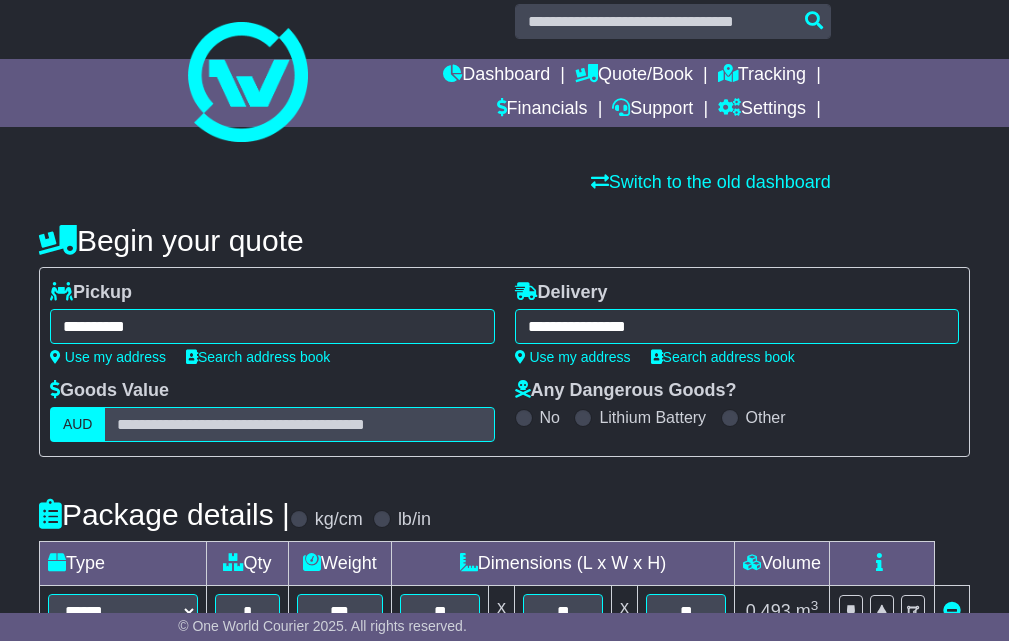type on "**********" 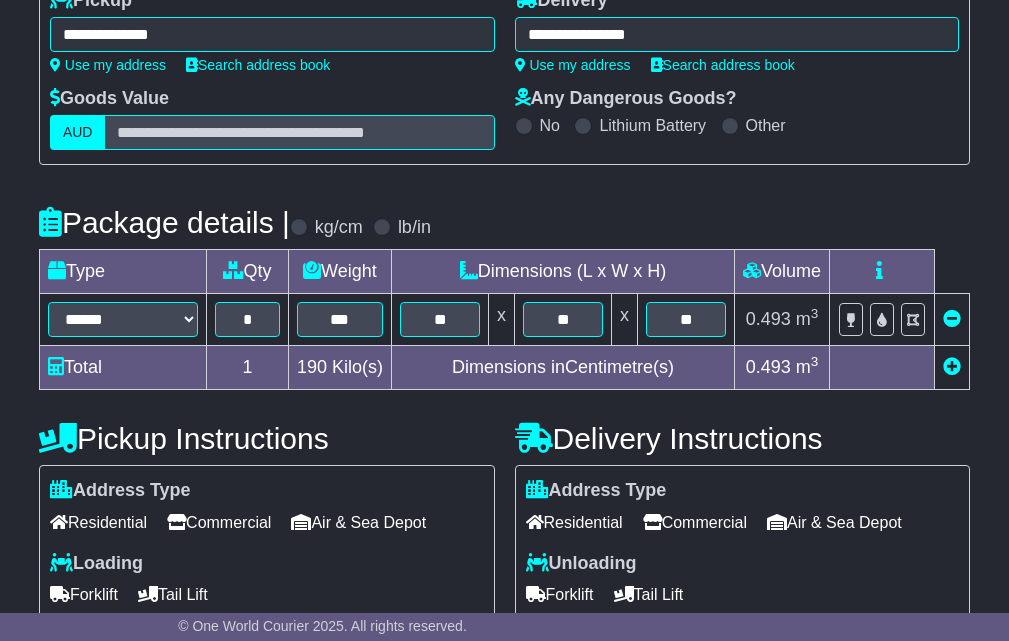 scroll, scrollTop: 632, scrollLeft: 0, axis: vertical 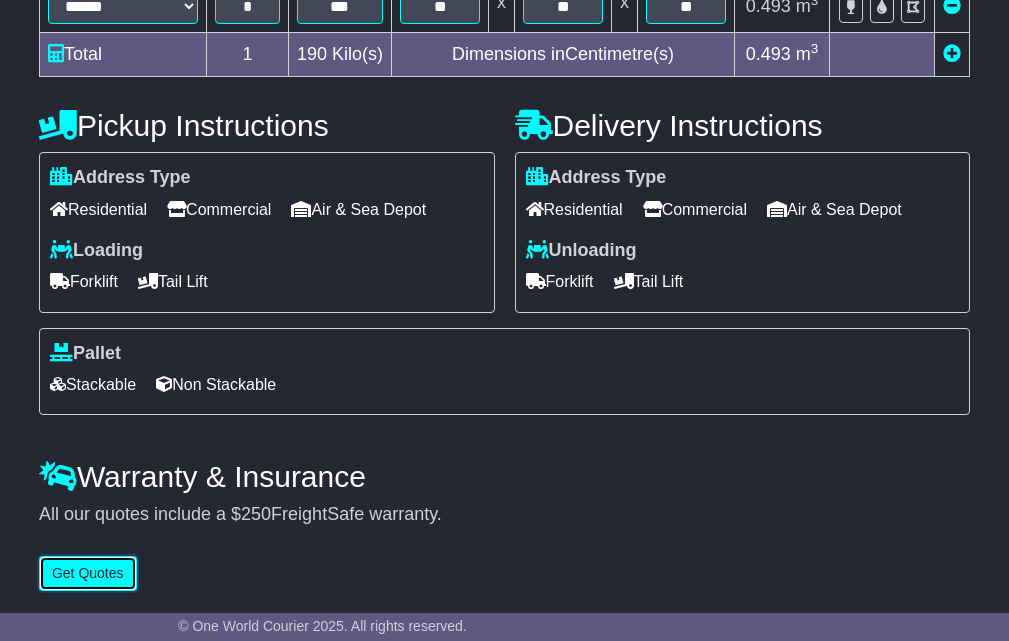 click on "Get Quotes" at bounding box center [88, 573] 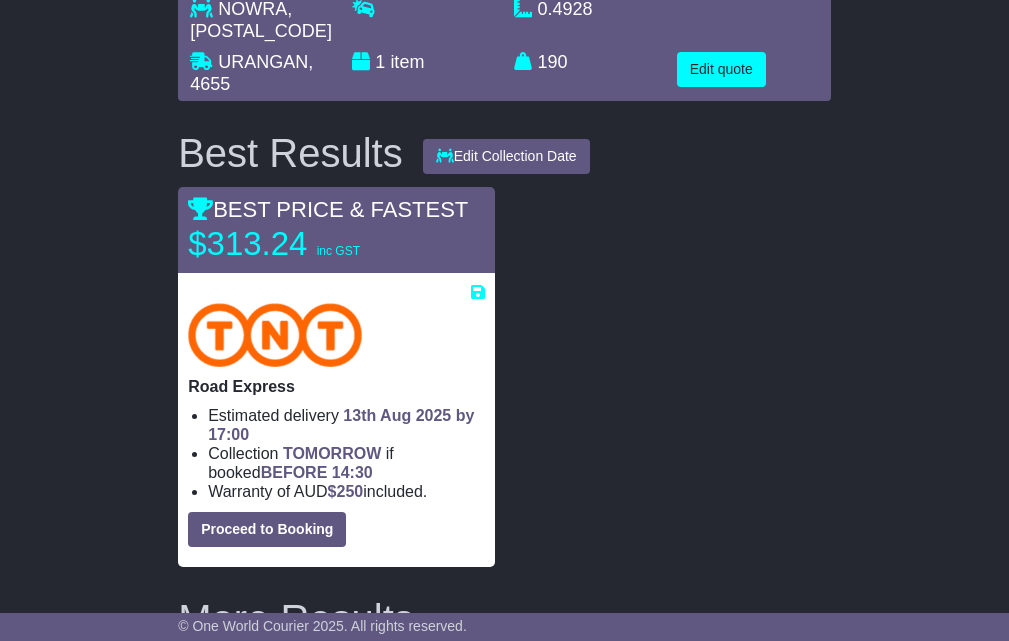 scroll, scrollTop: 0, scrollLeft: 0, axis: both 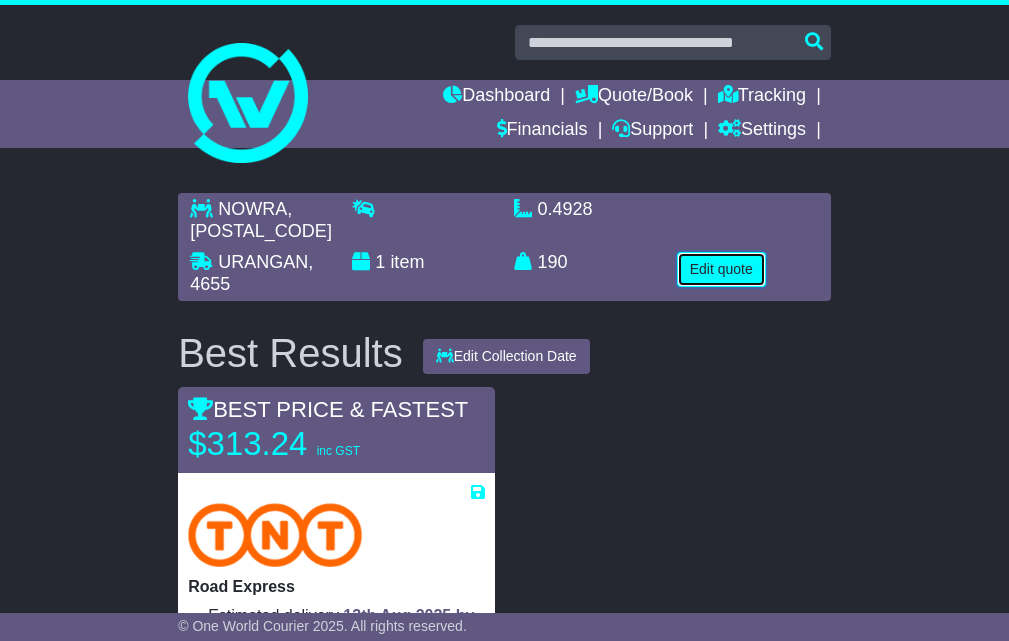 click on "Edit quote" at bounding box center [721, 269] 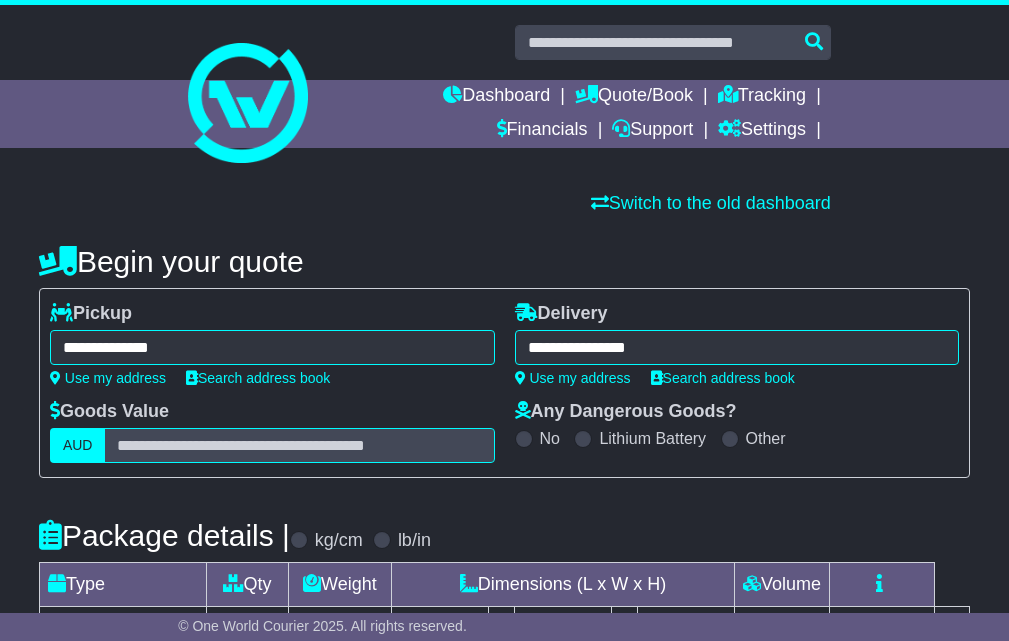 click on "**********" at bounding box center [272, 347] 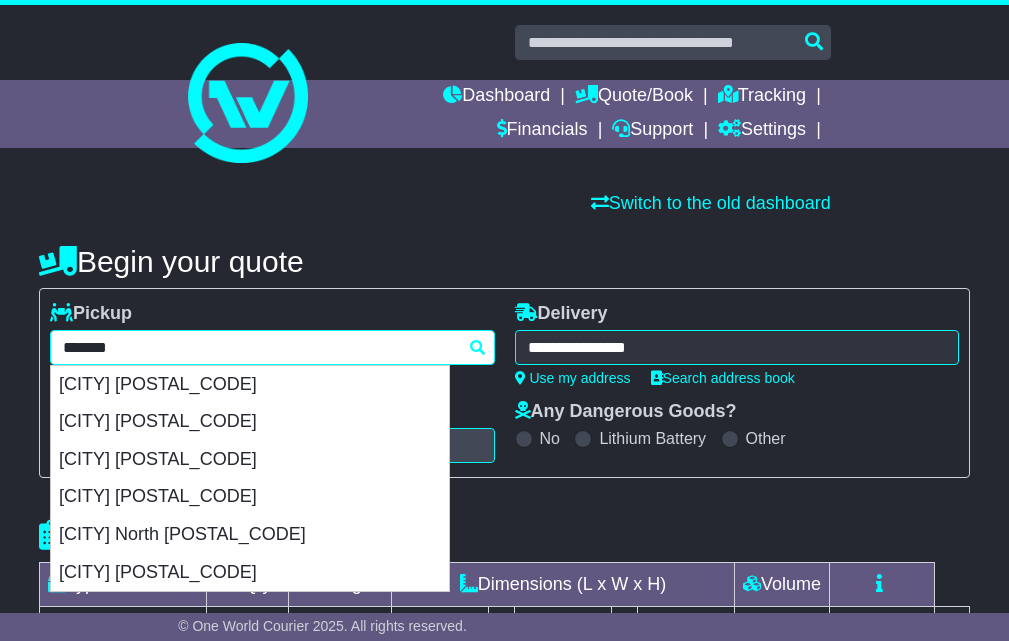paste on "*****" 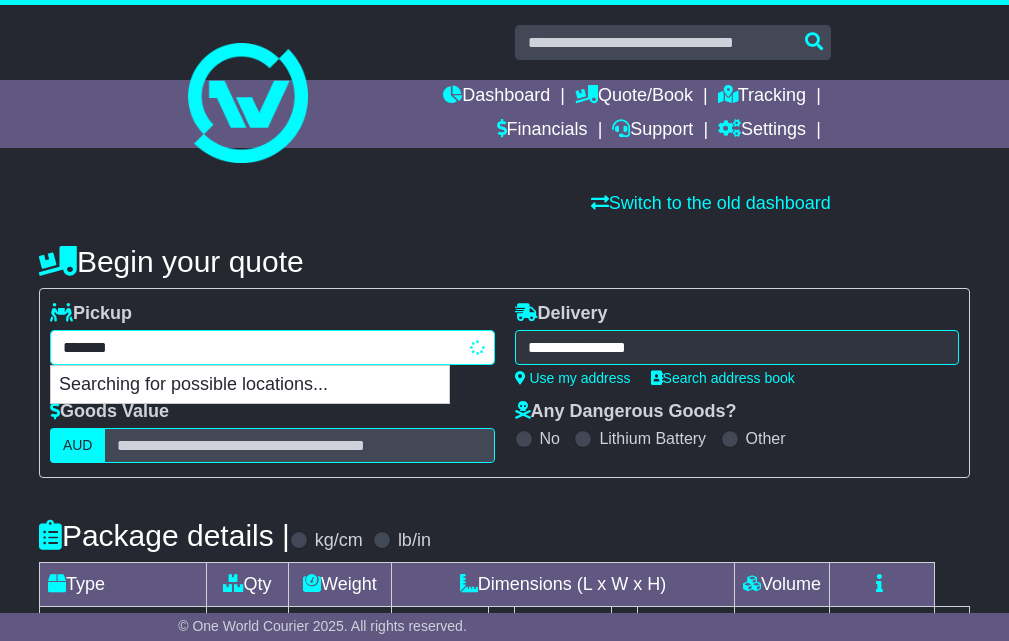 type on "**********" 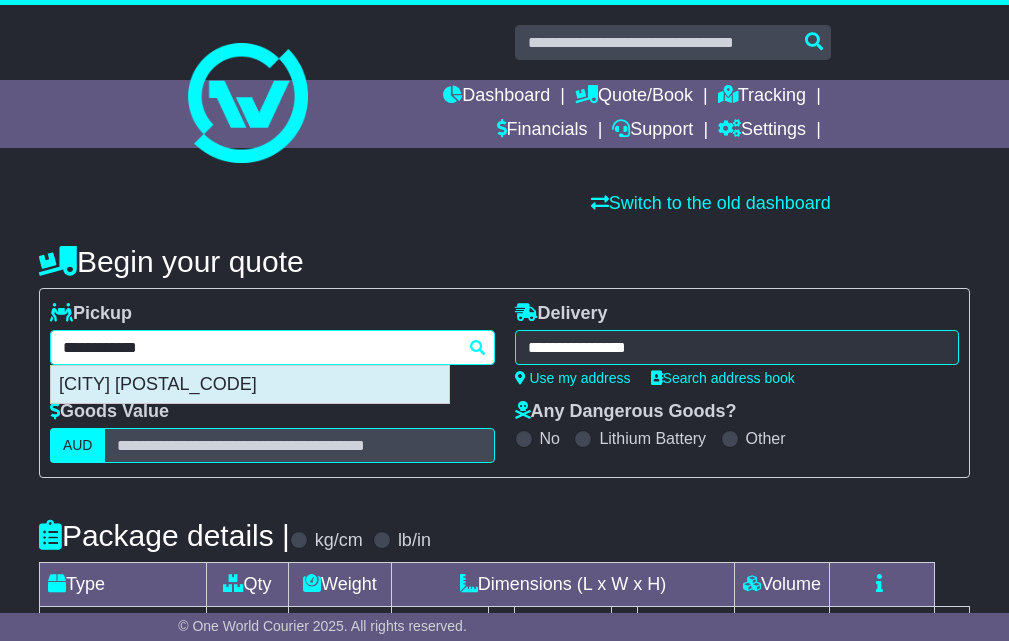 click on "[CITY] [POSTAL_CODE]" at bounding box center (250, 385) 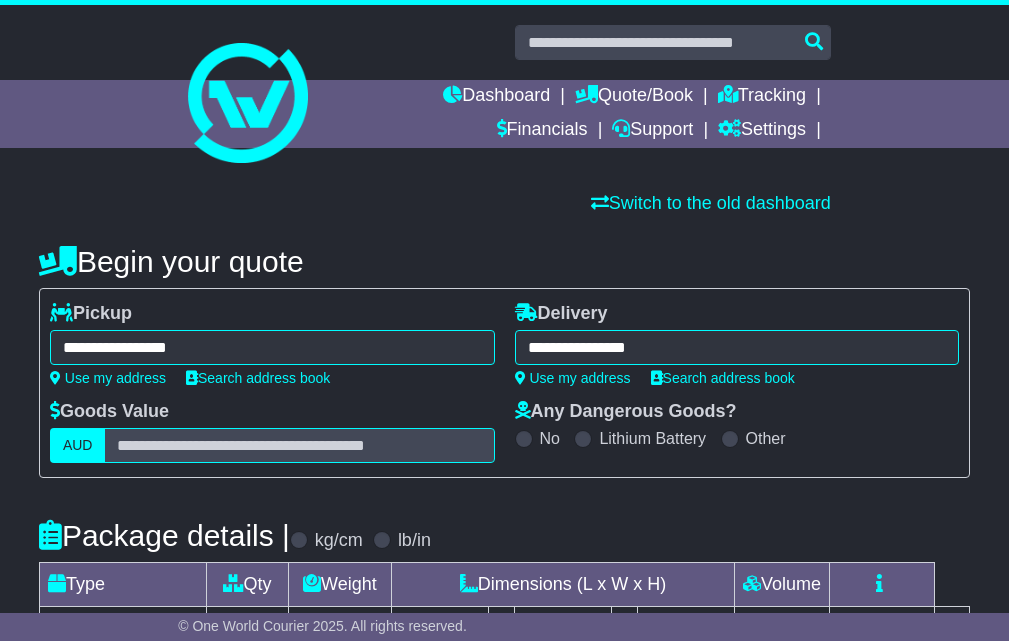 type on "**********" 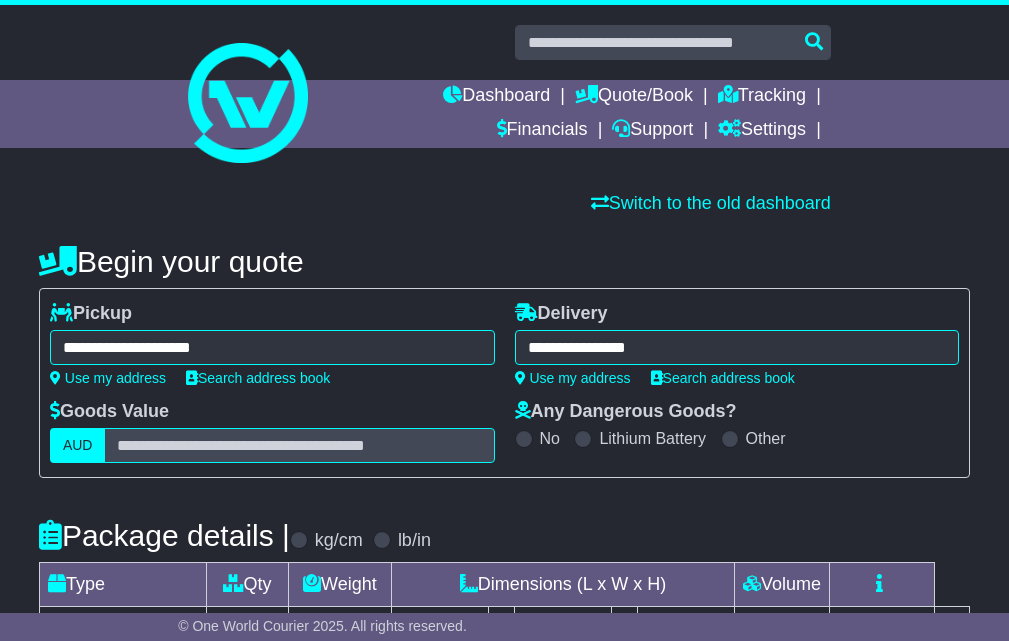 click on "**********" at bounding box center [737, 347] 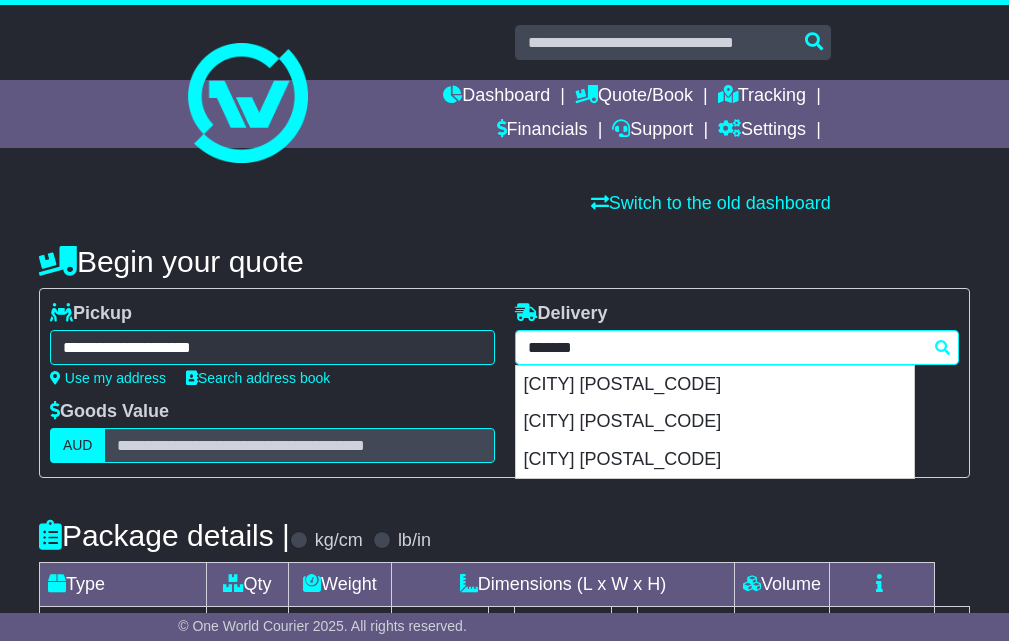 click on "*******" at bounding box center (737, 347) 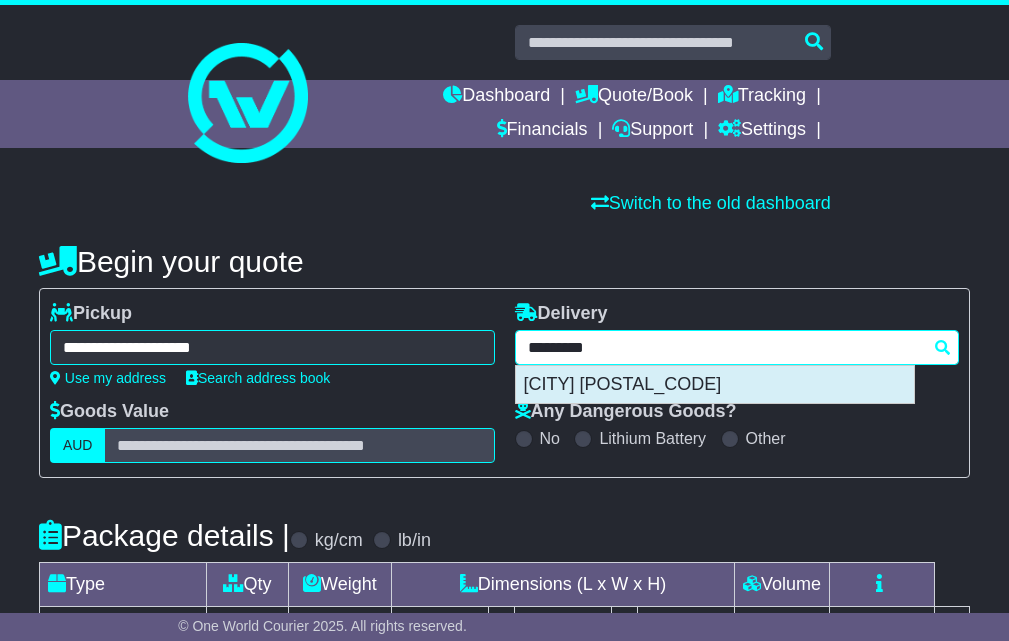 click on "[CITY] [POSTAL_CODE]" at bounding box center (715, 385) 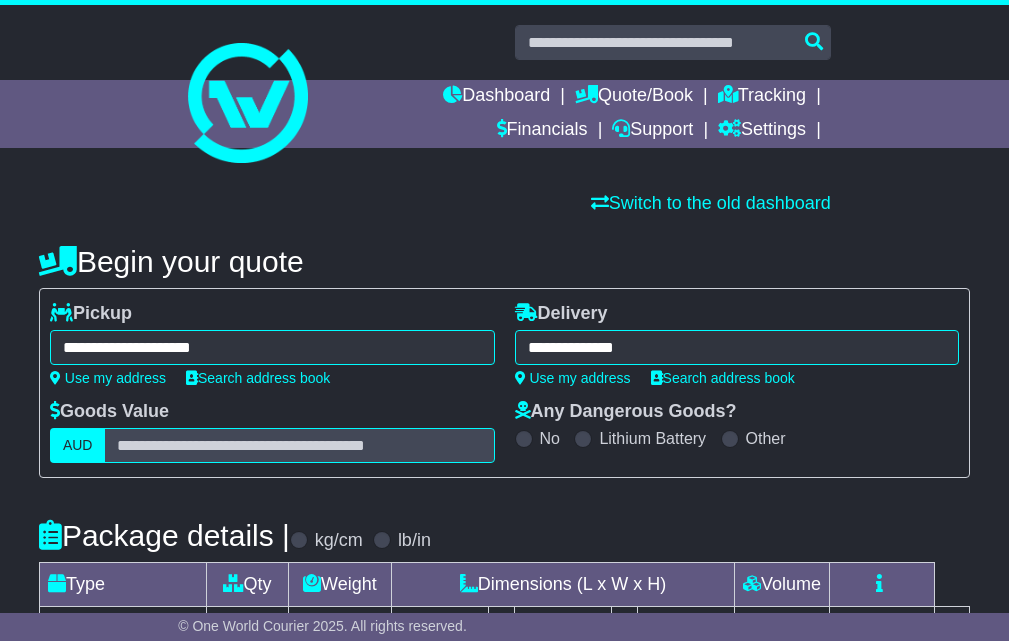 type on "**********" 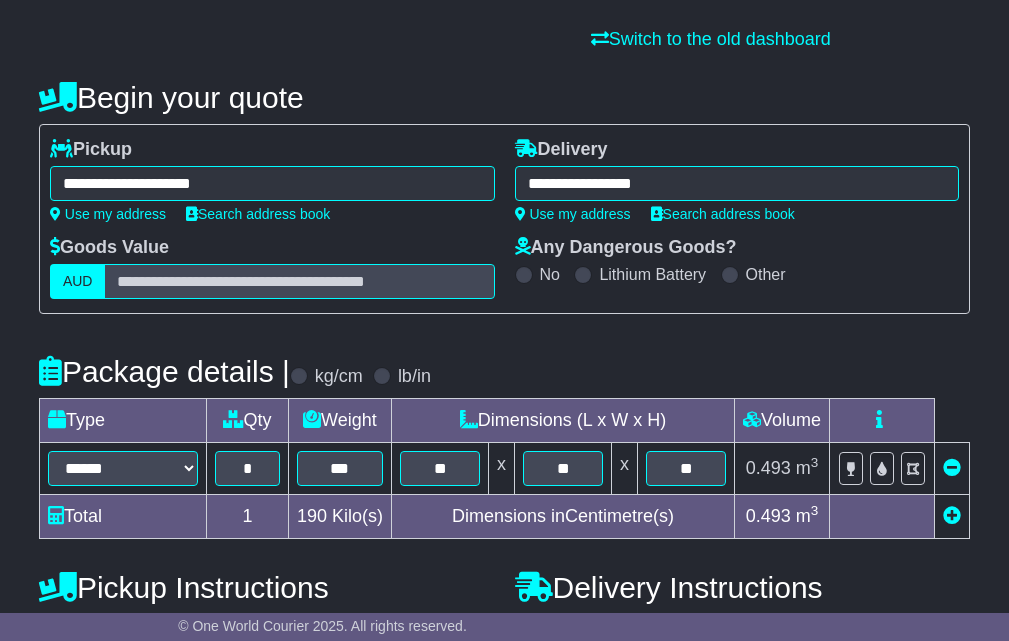 scroll, scrollTop: 333, scrollLeft: 0, axis: vertical 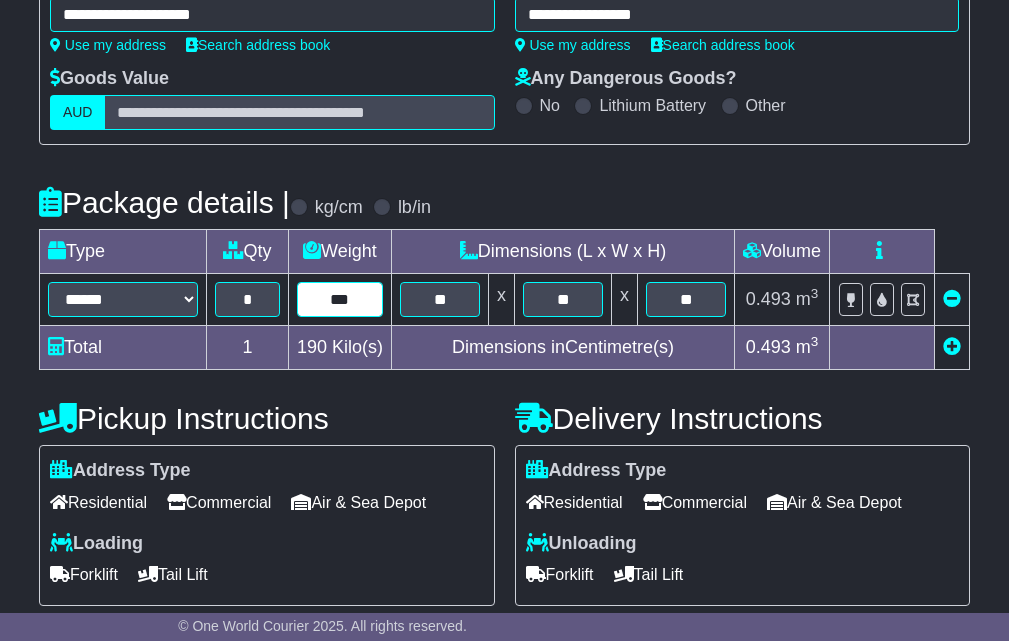 drag, startPoint x: 334, startPoint y: 301, endPoint x: 367, endPoint y: 309, distance: 33.955853 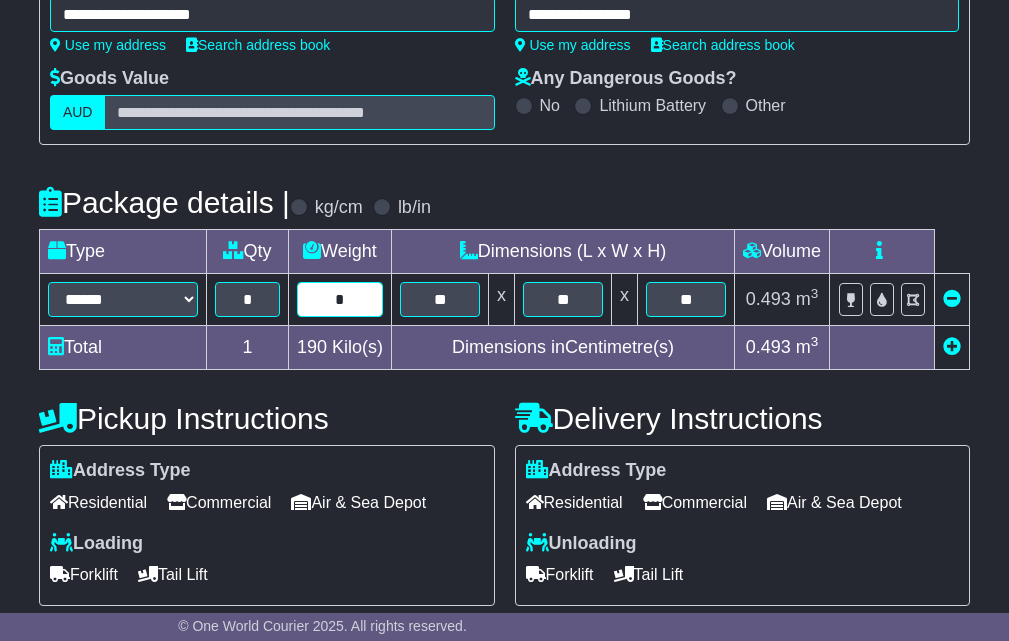 type on "*" 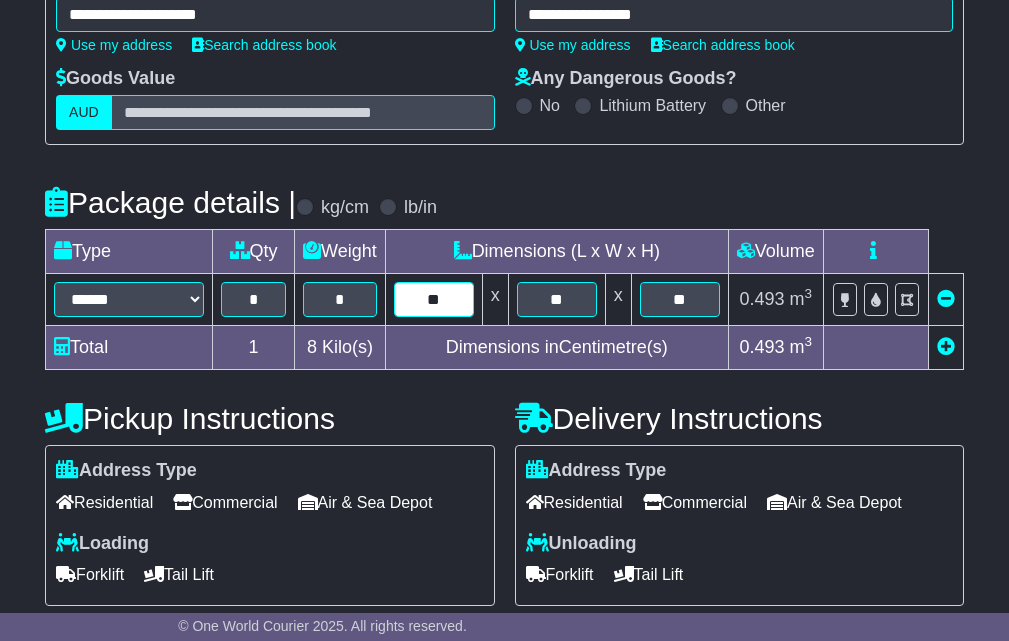 type on "*" 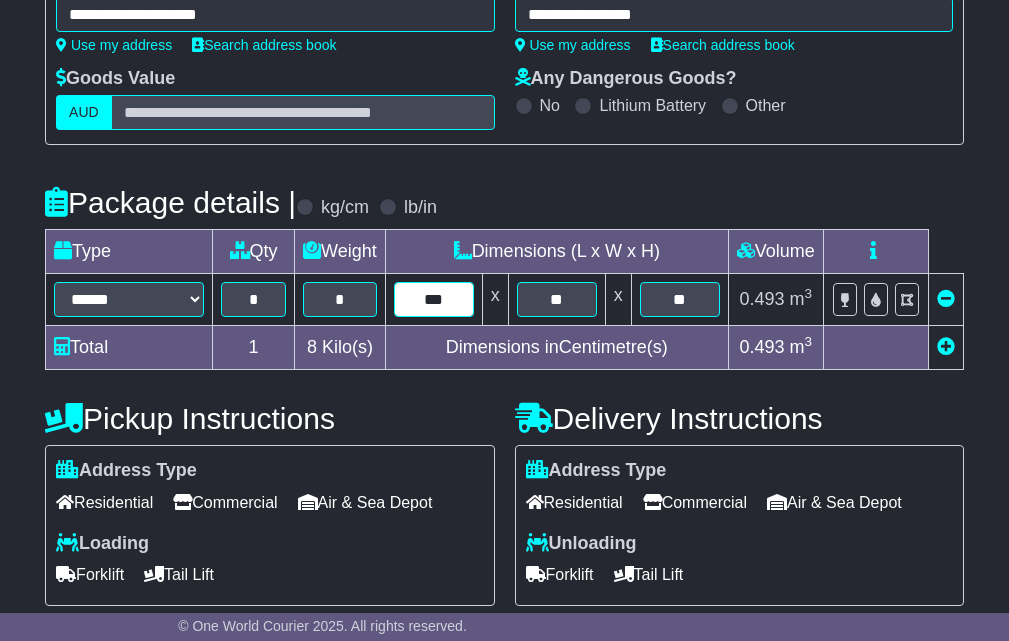 type on "***" 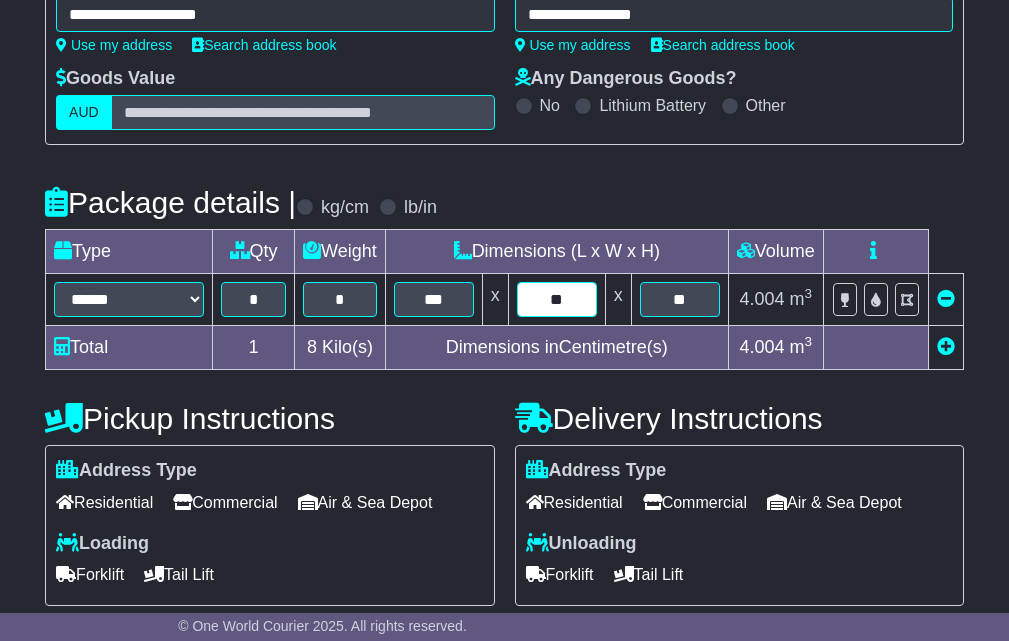 type on "**" 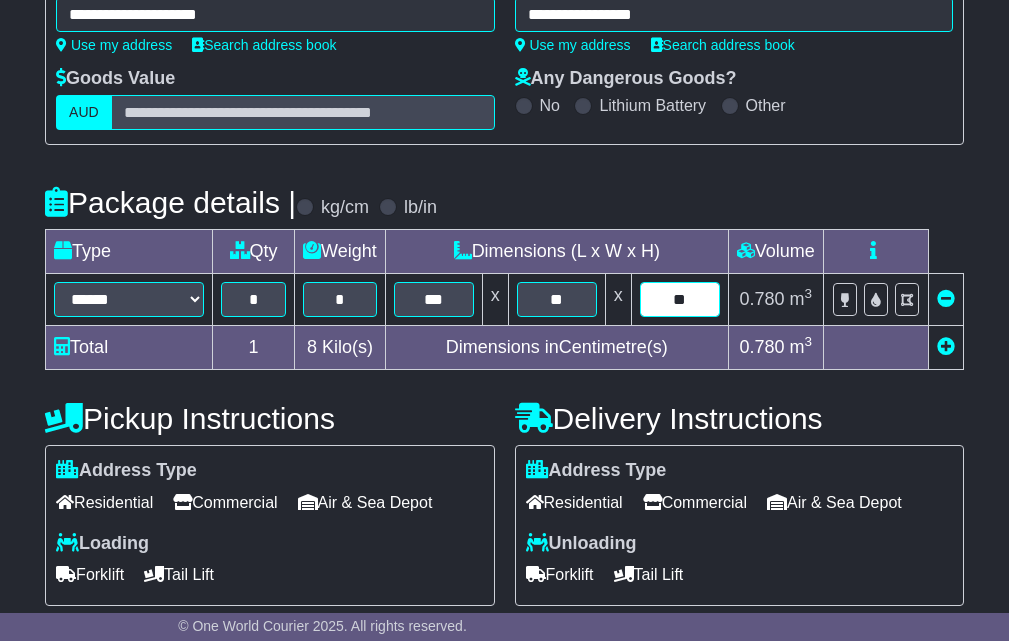 type on "**" 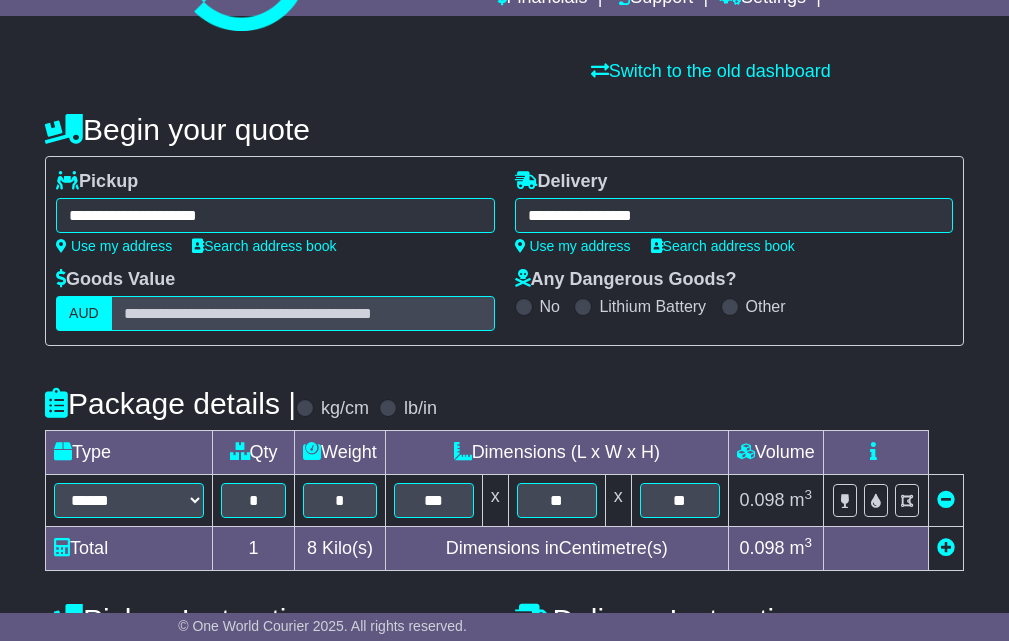 scroll, scrollTop: 299, scrollLeft: 0, axis: vertical 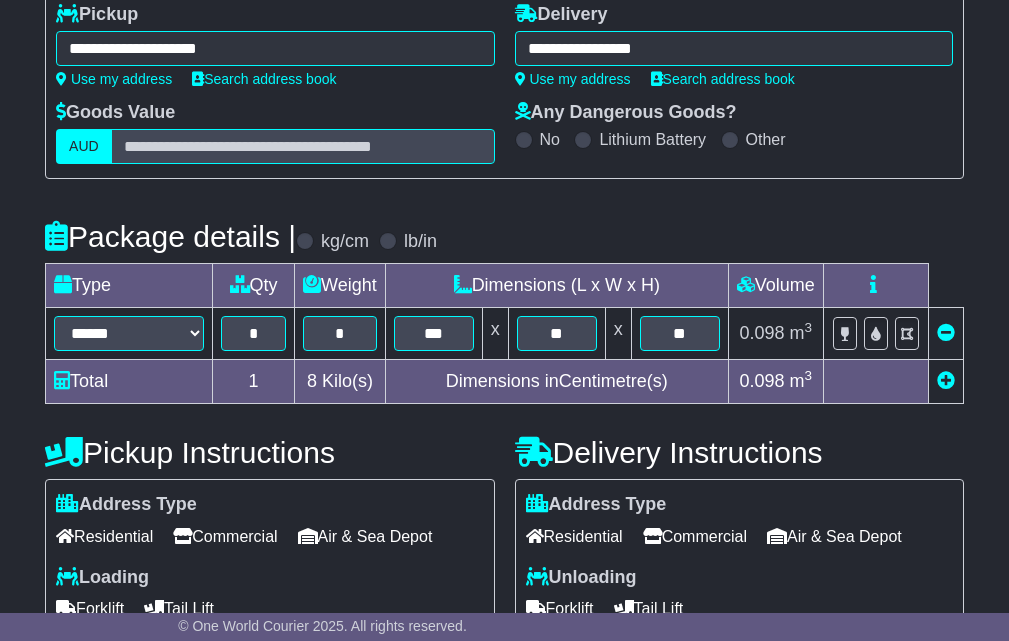 click at bounding box center (946, 380) 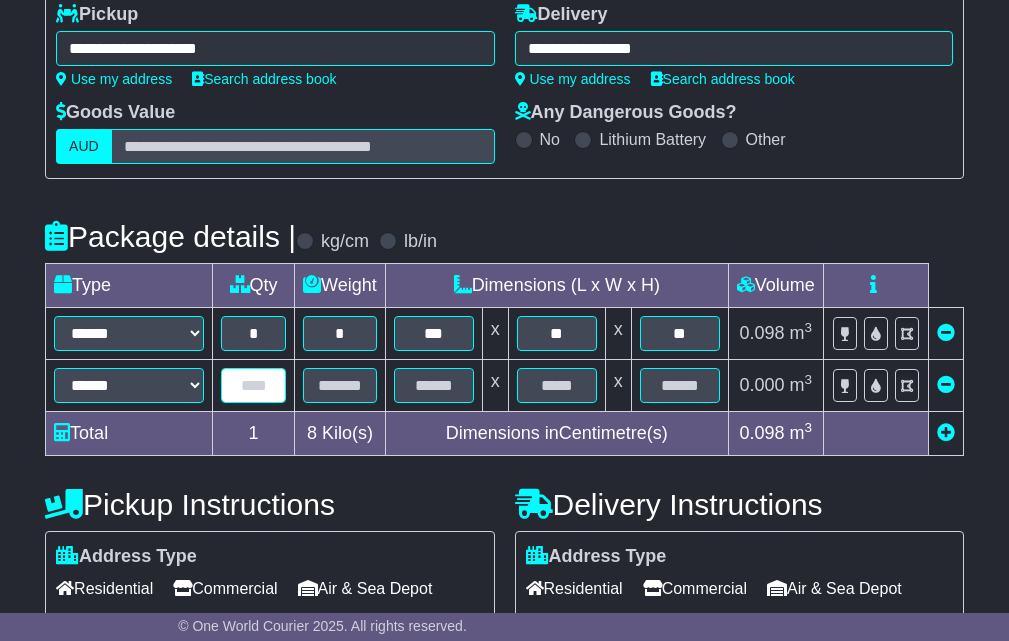 click at bounding box center [253, 385] 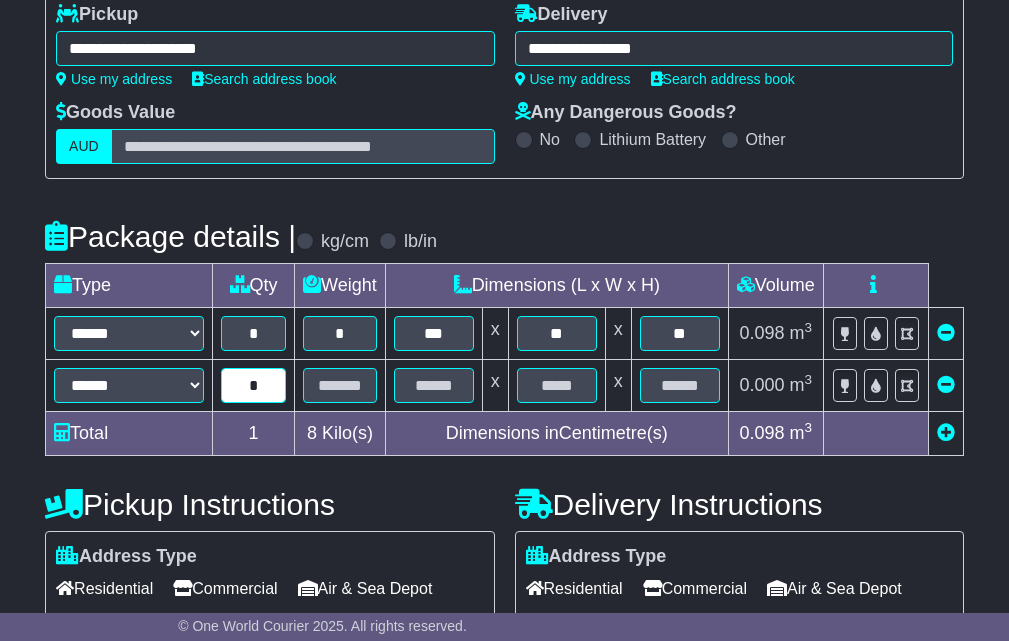 type on "*" 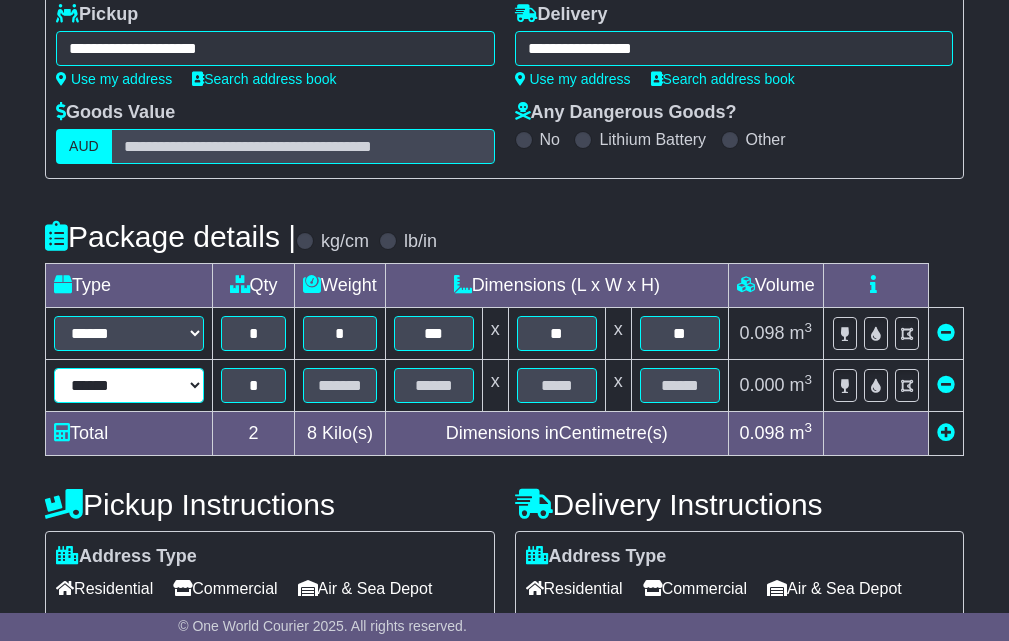 click on "****** ****** *** ******** ***** **** **** ****** *** *******" at bounding box center (129, 385) 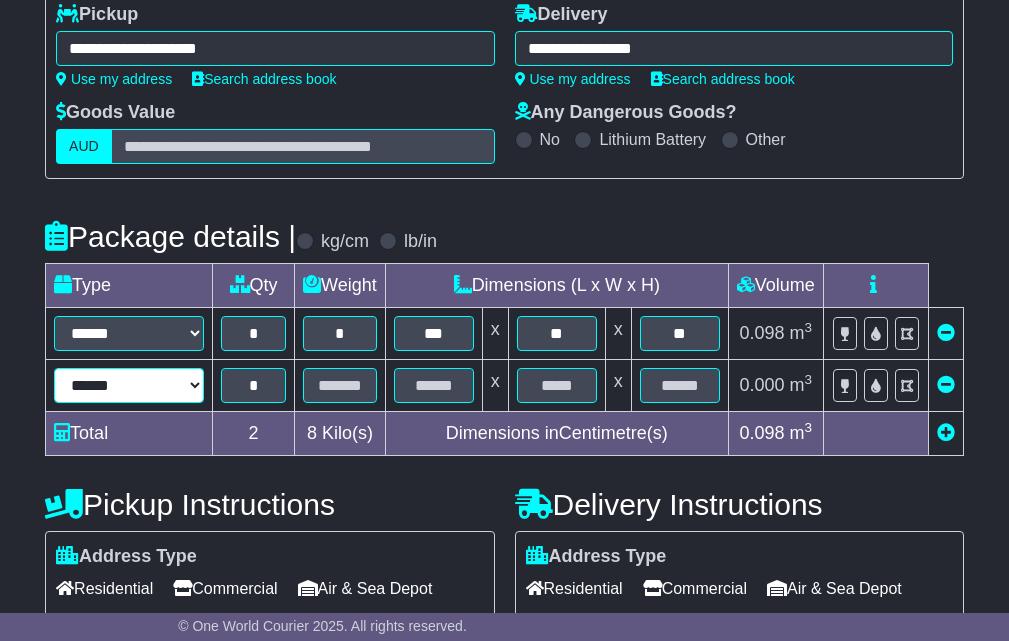 select on "*****" 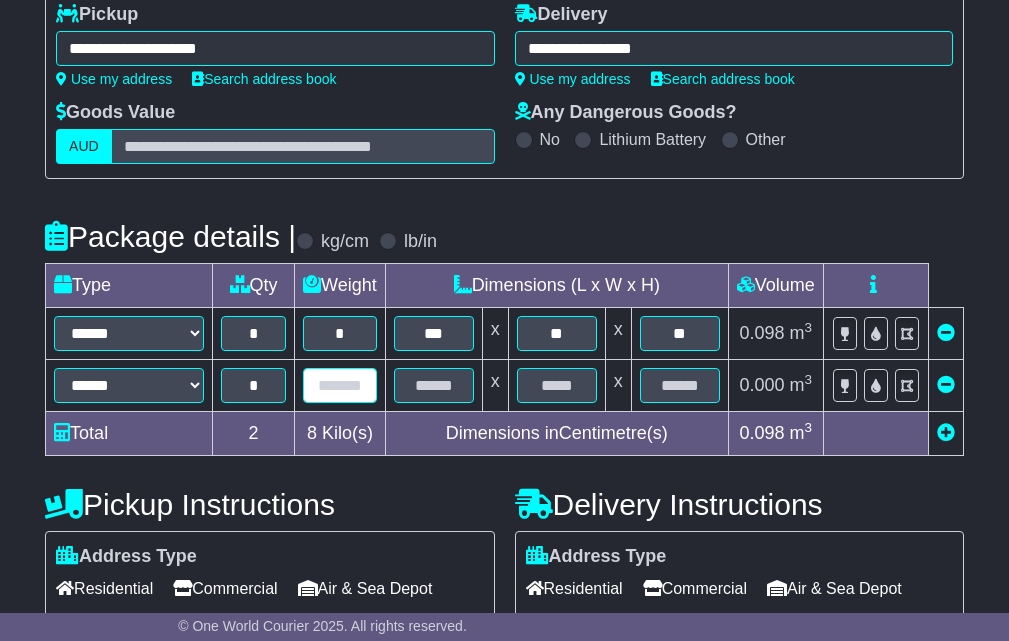 click at bounding box center [340, 385] 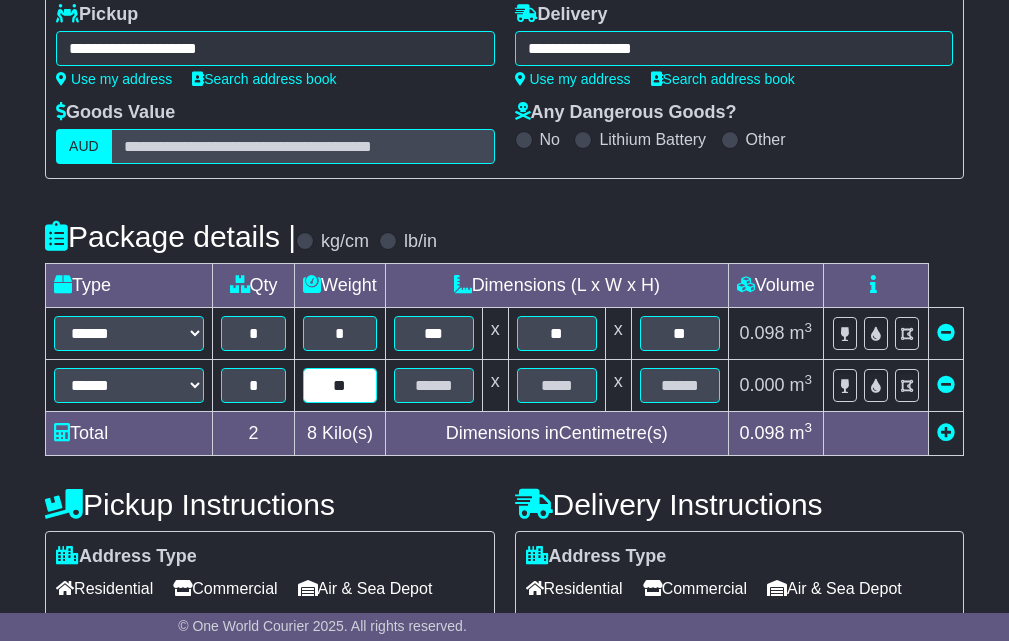 type on "**" 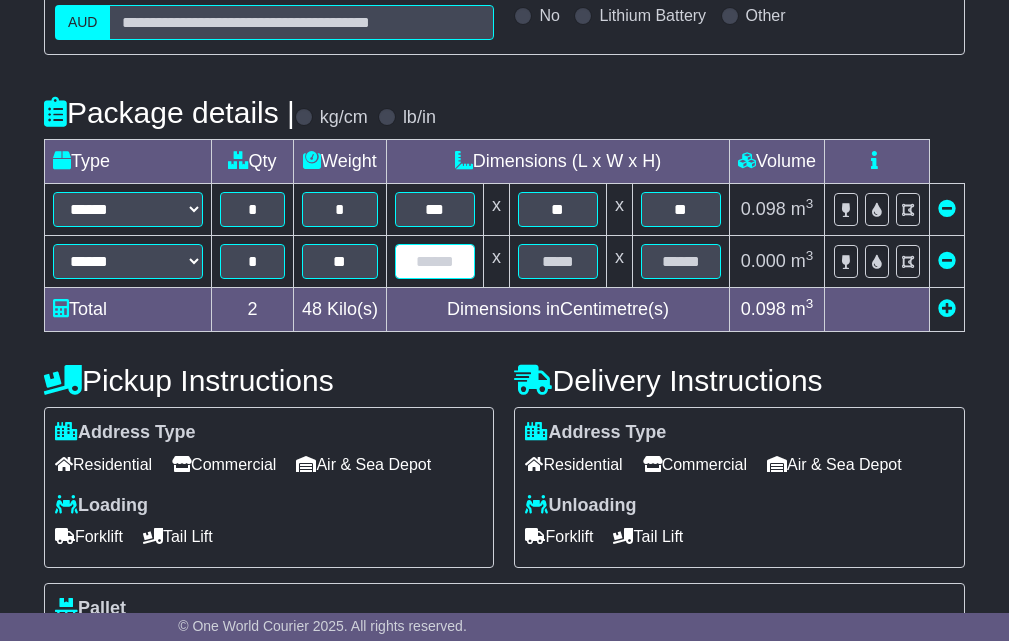 scroll, scrollTop: 465, scrollLeft: 0, axis: vertical 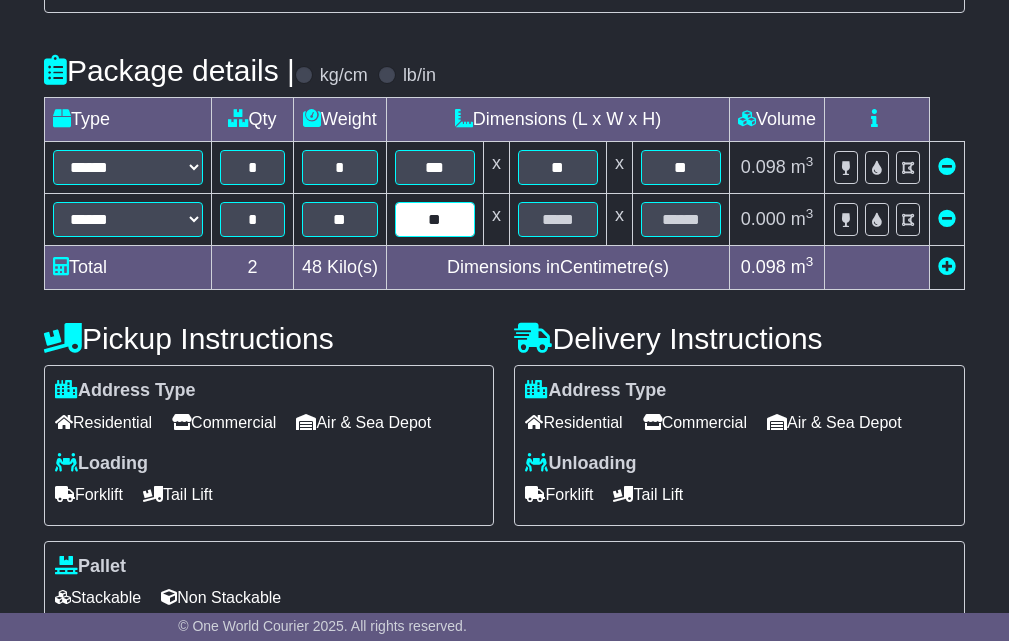 type on "**" 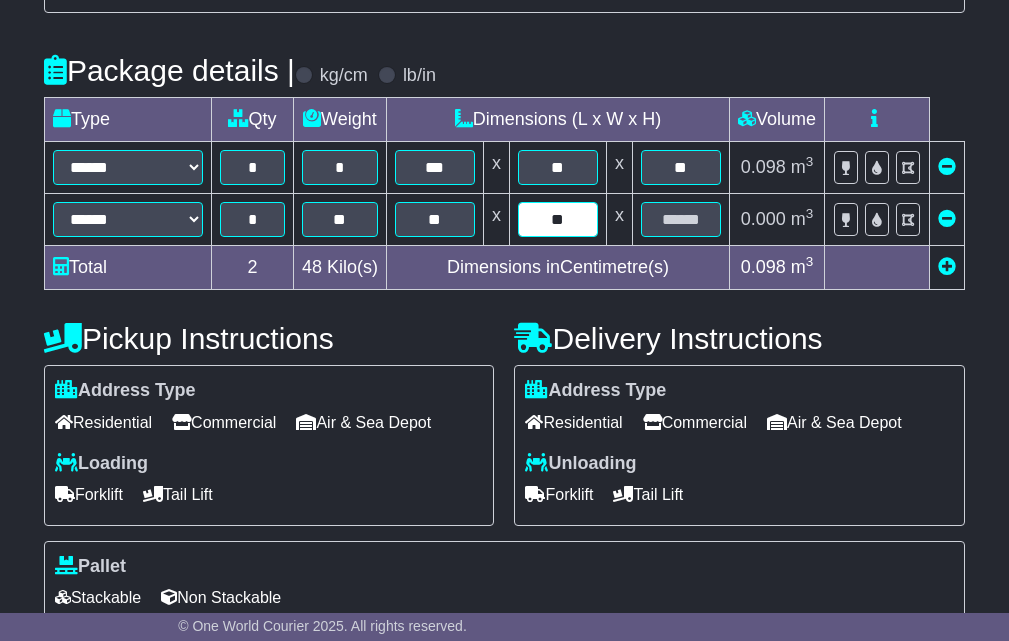type on "**" 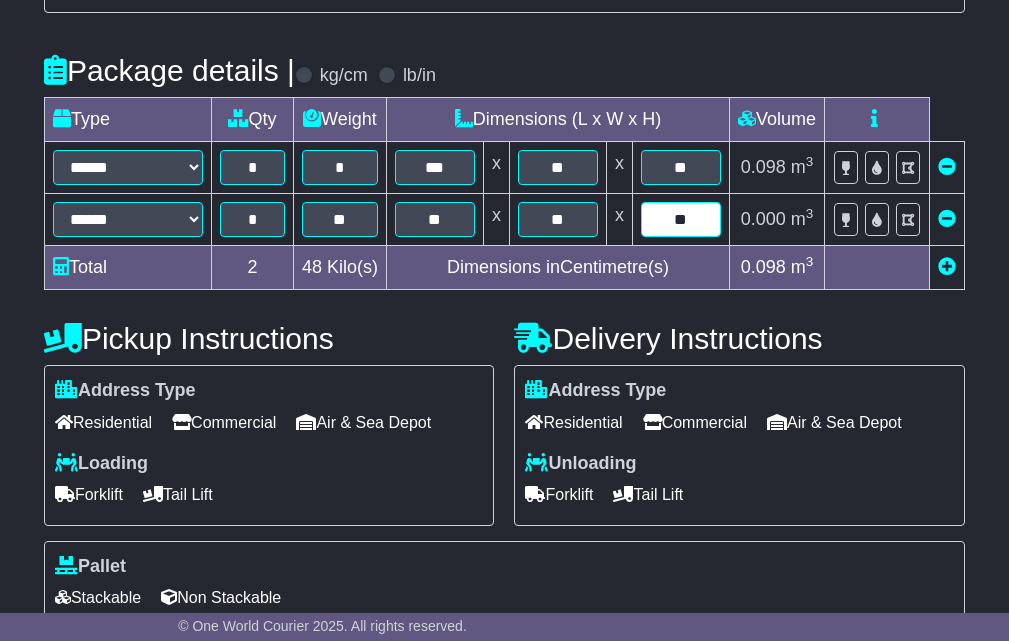 type on "**" 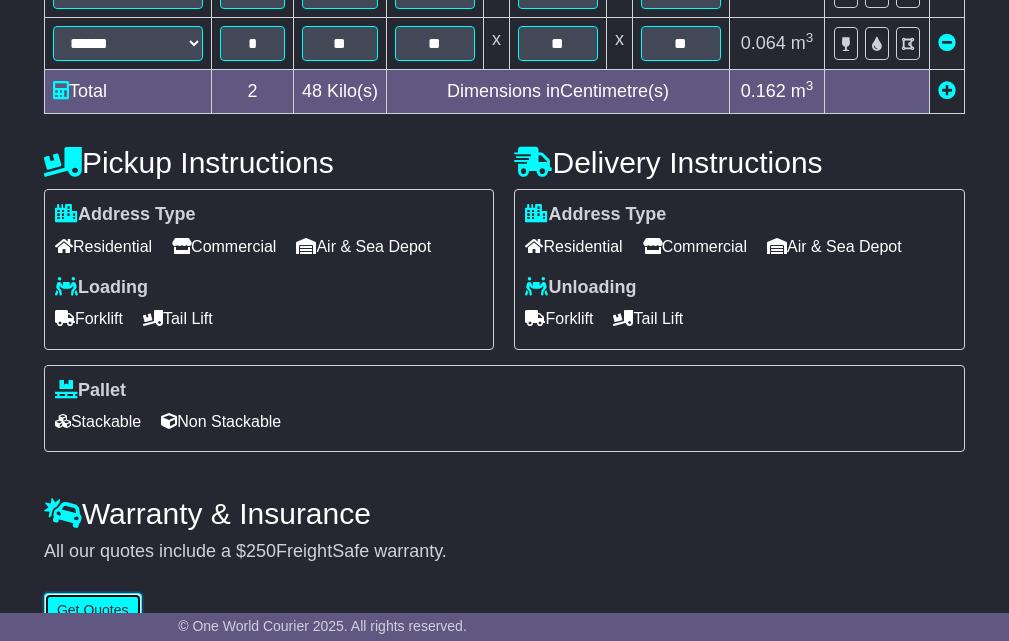 scroll, scrollTop: 684, scrollLeft: 0, axis: vertical 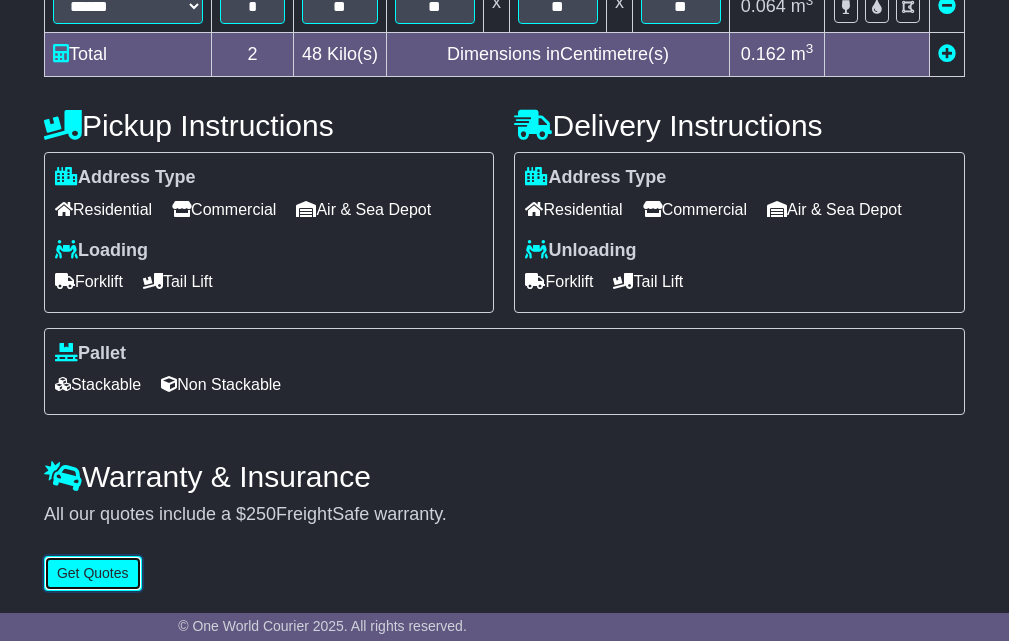 click on "Get Quotes" at bounding box center [93, 573] 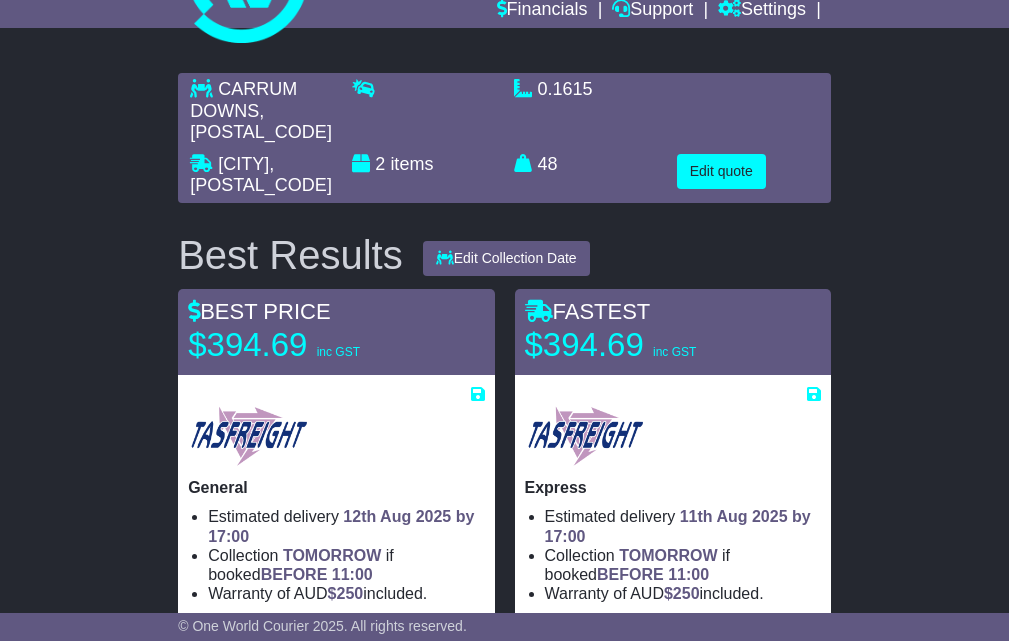scroll, scrollTop: 0, scrollLeft: 0, axis: both 